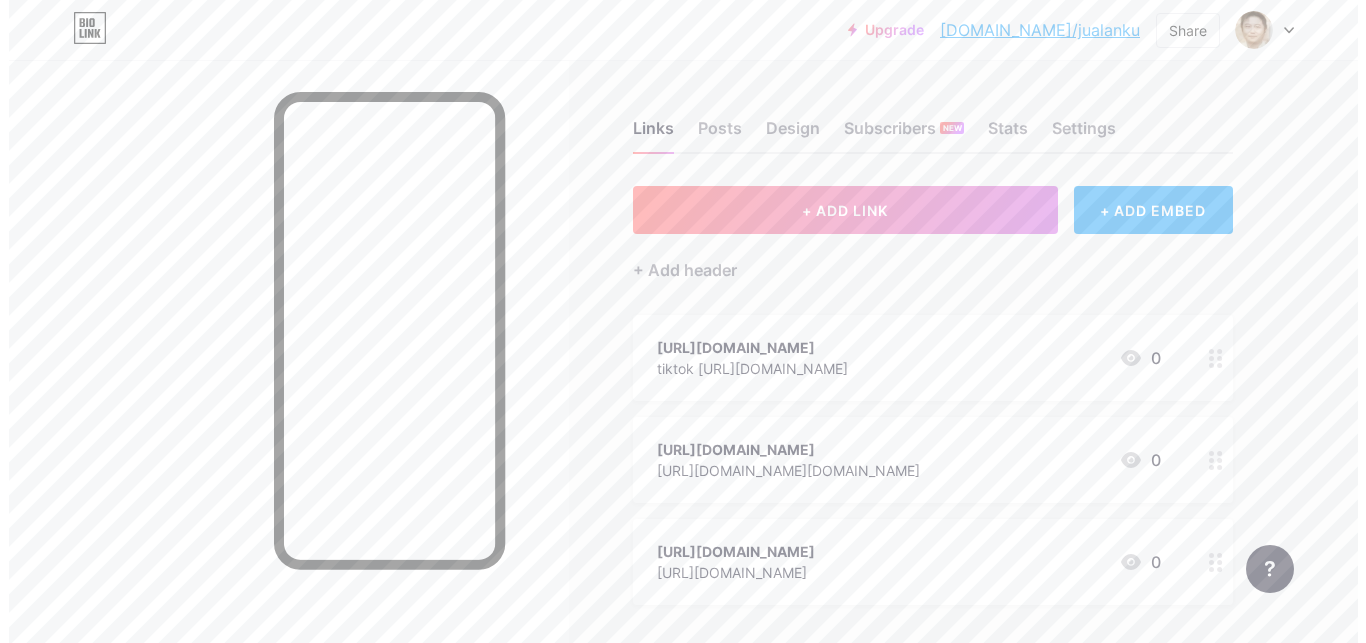 scroll, scrollTop: 0, scrollLeft: 0, axis: both 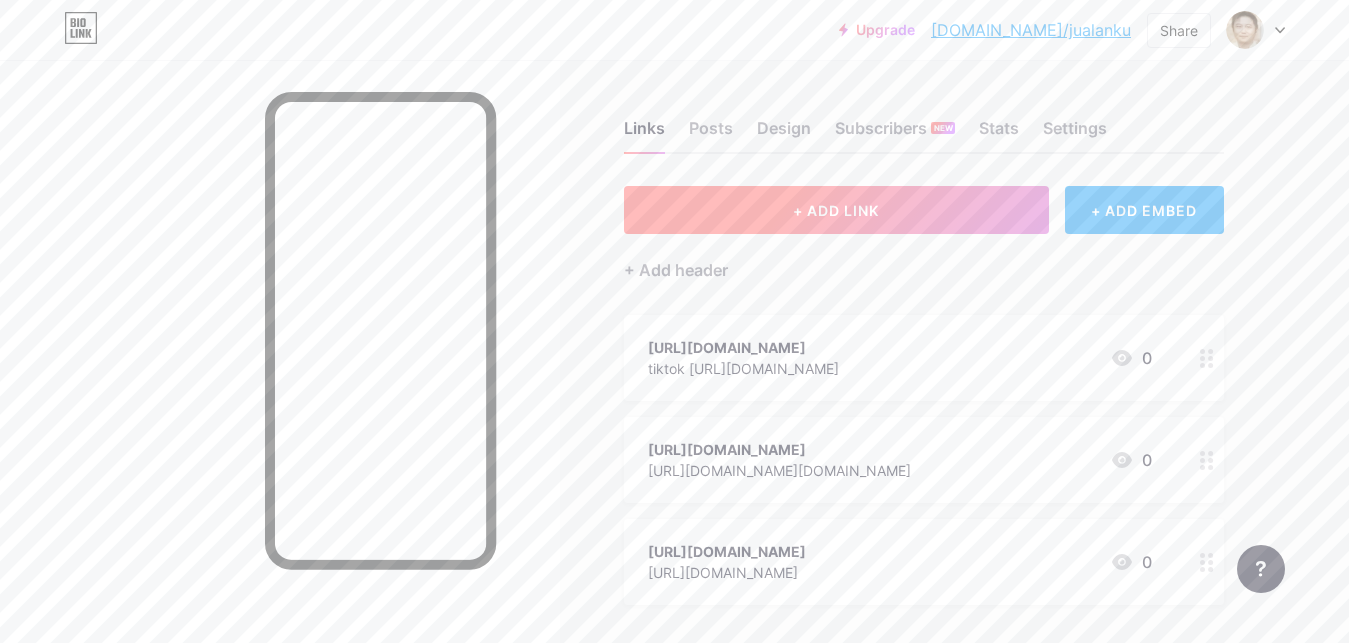 click on "+ ADD LINK" at bounding box center [836, 210] 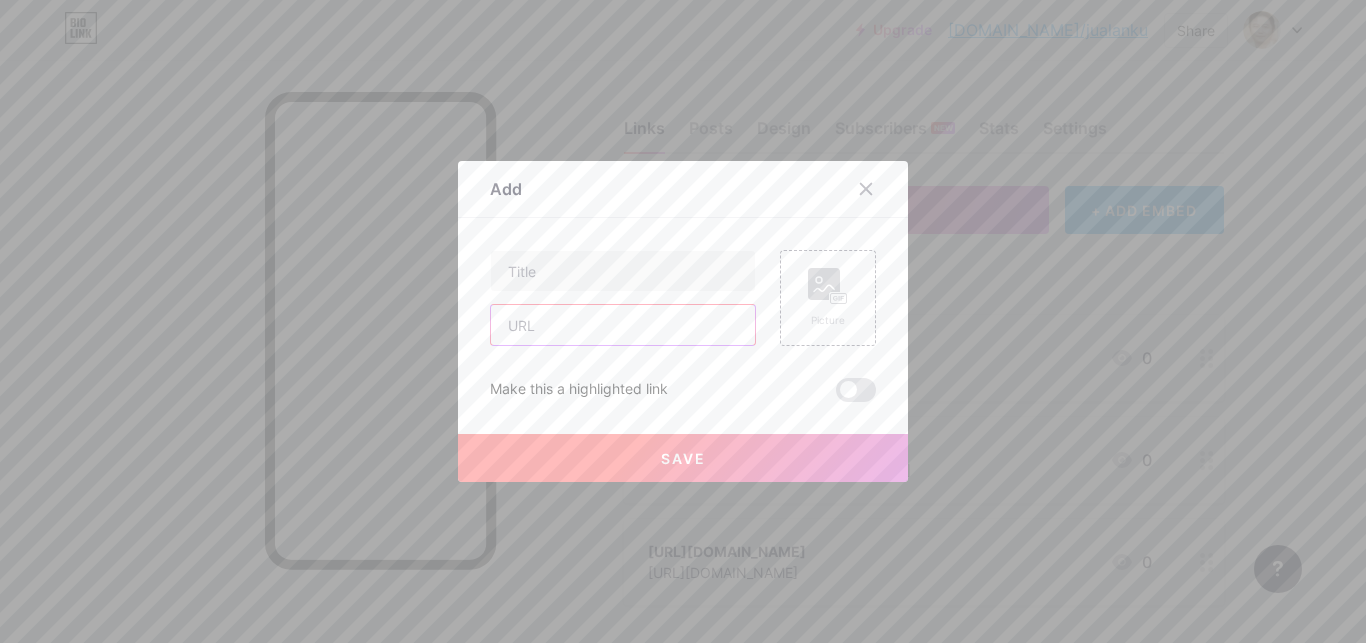 click at bounding box center (623, 325) 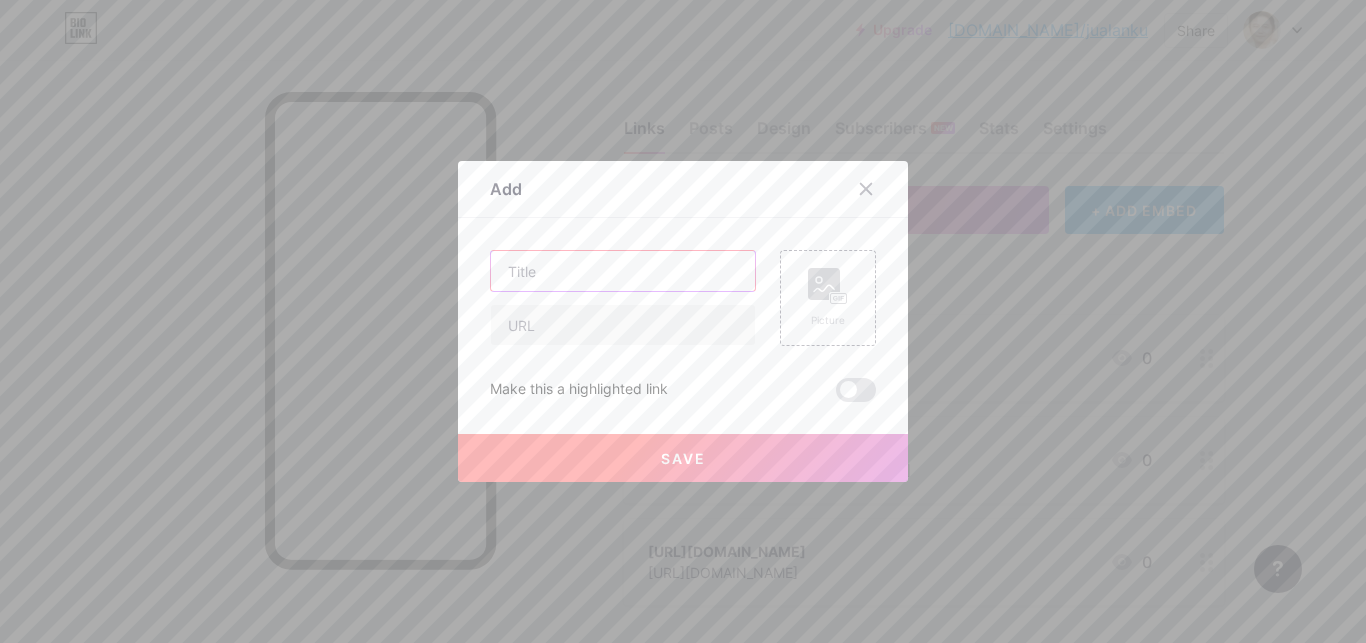 click at bounding box center [623, 271] 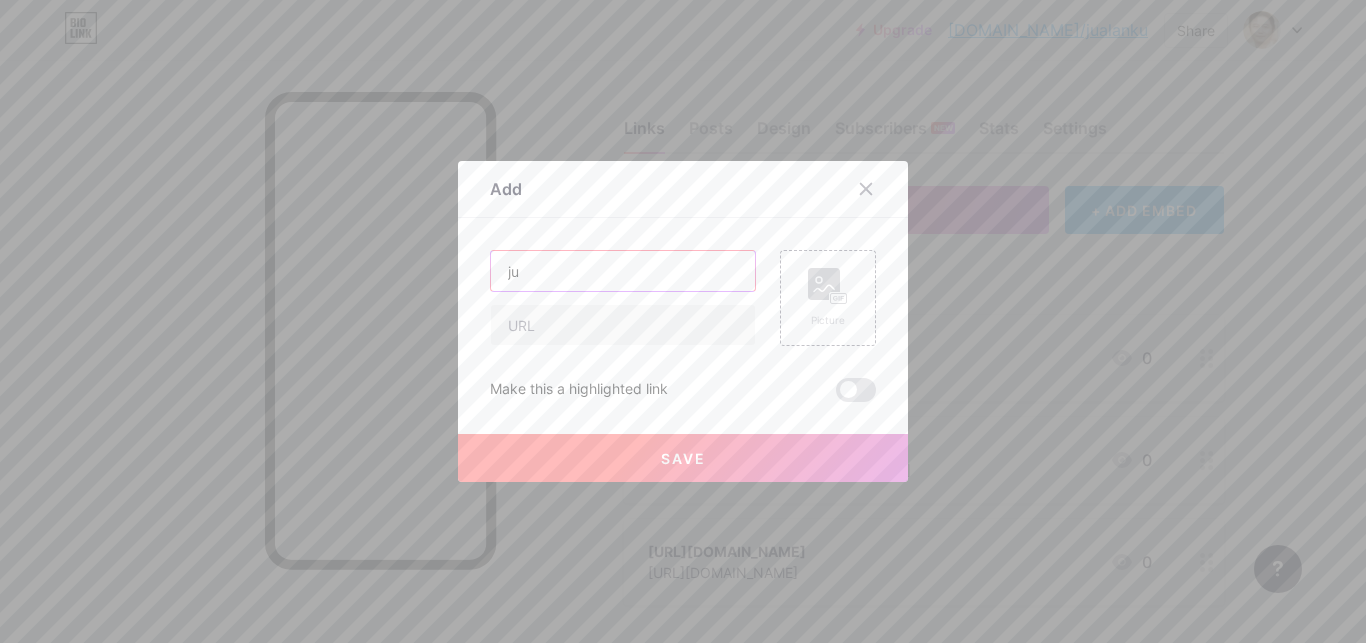 type on "j" 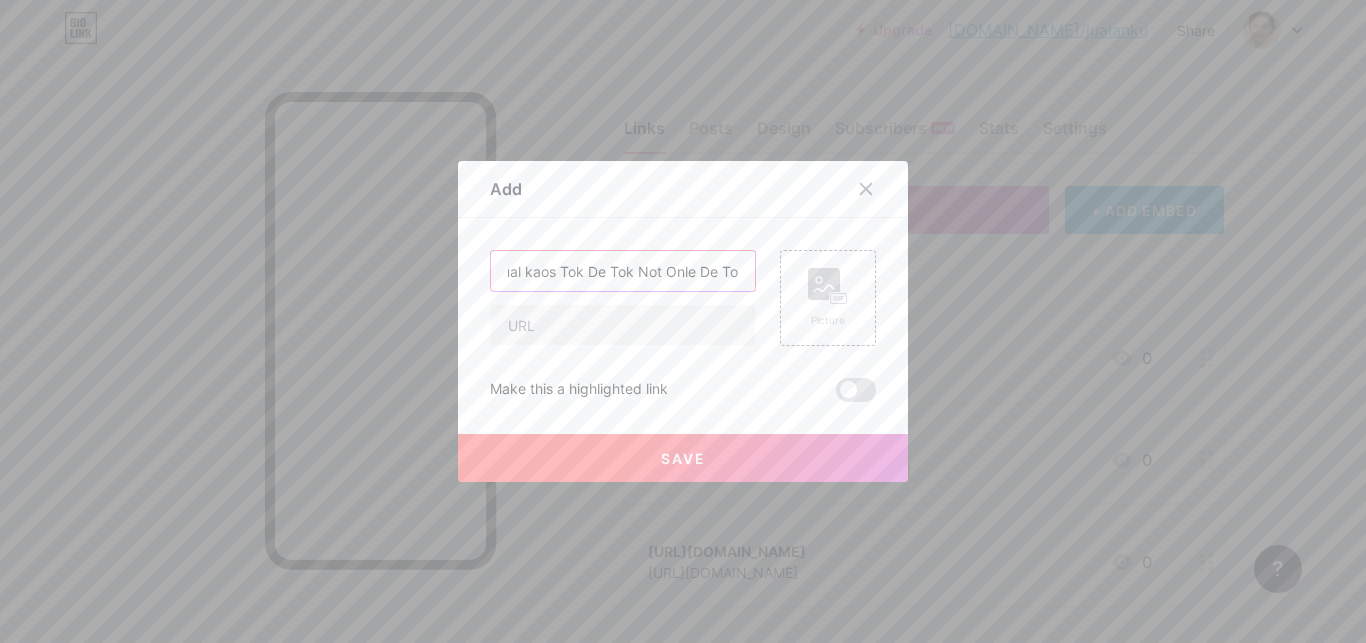 scroll, scrollTop: 0, scrollLeft: 21, axis: horizontal 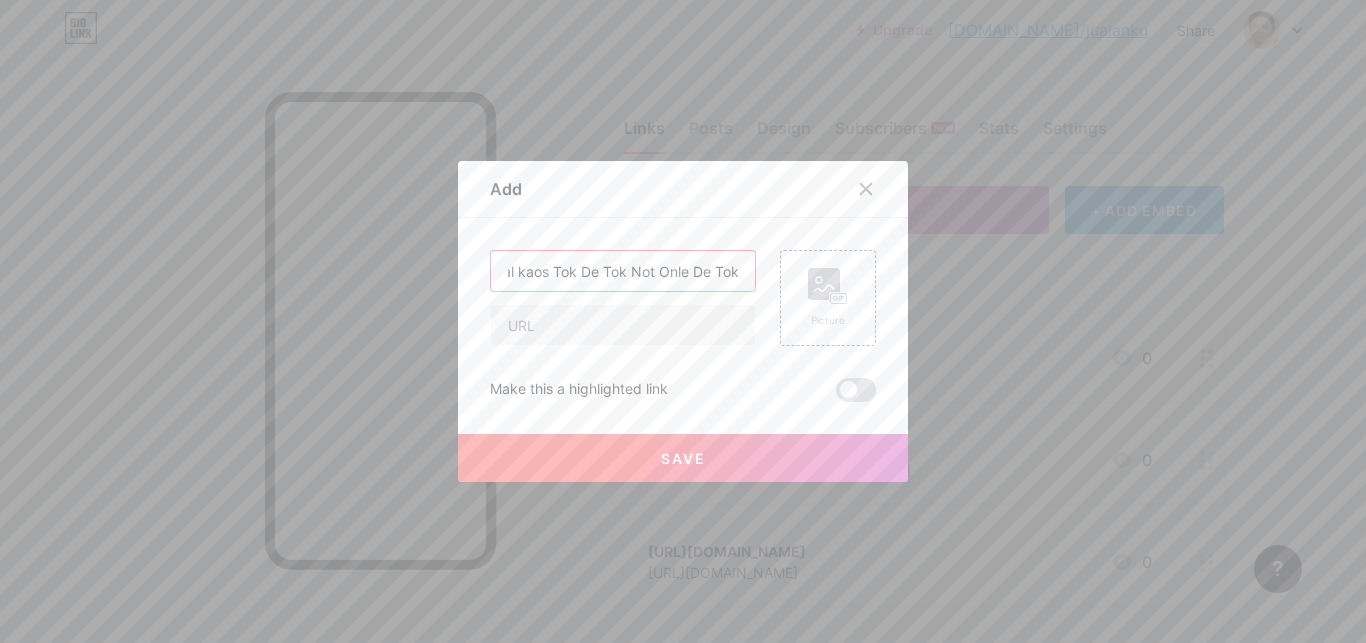 type on "Jual kaos Tok De Tok Not Onle De Tok" 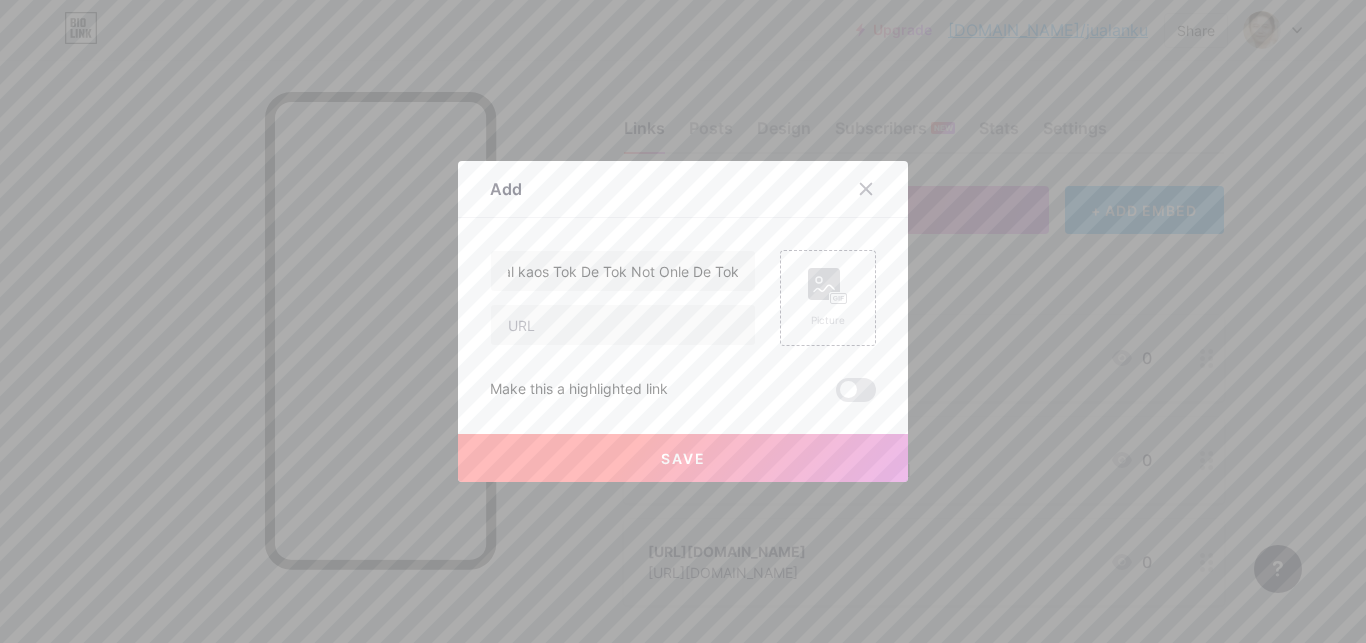 click on "Jual kaos Tok De Tok Not Onle De Tok                         Picture
Make this a highlighted link
Save" at bounding box center [683, 326] 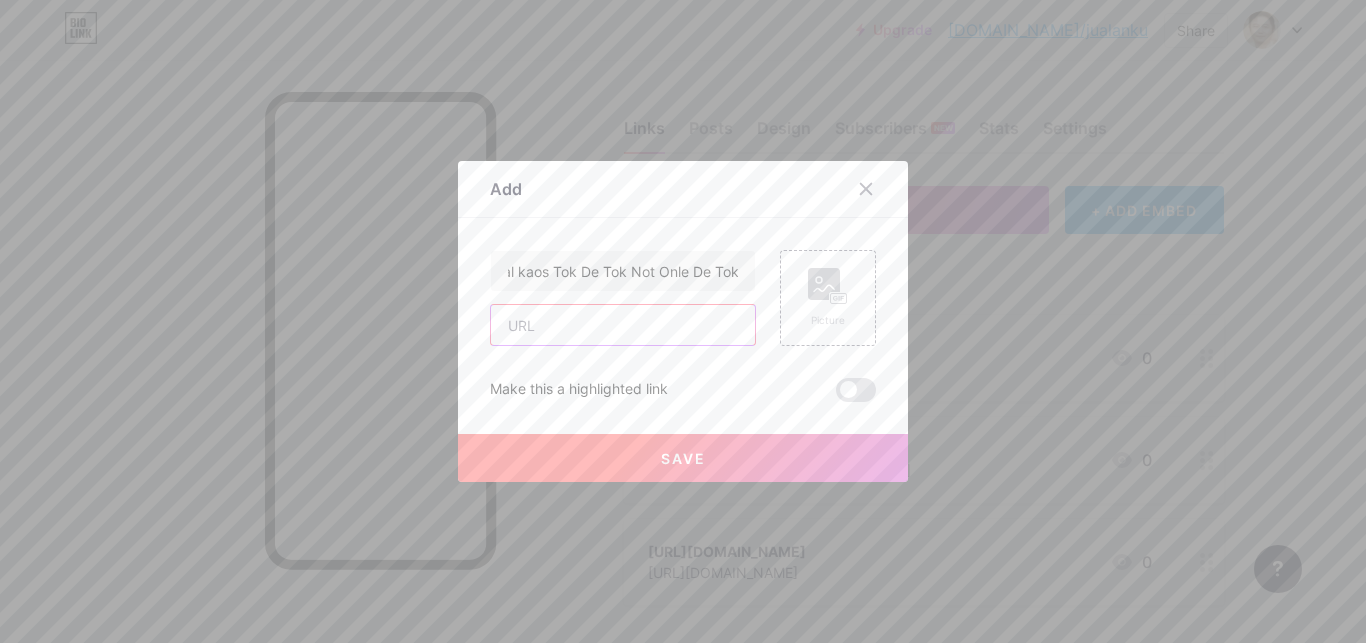 click at bounding box center [623, 325] 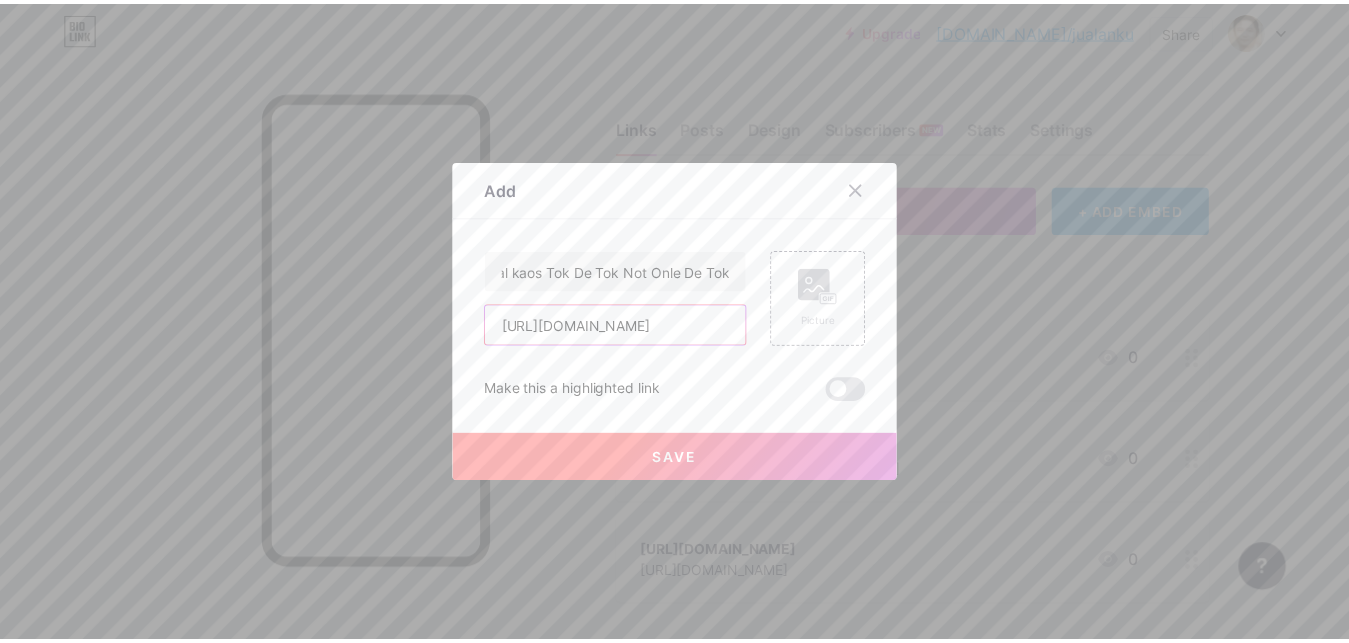 scroll, scrollTop: 0, scrollLeft: 123, axis: horizontal 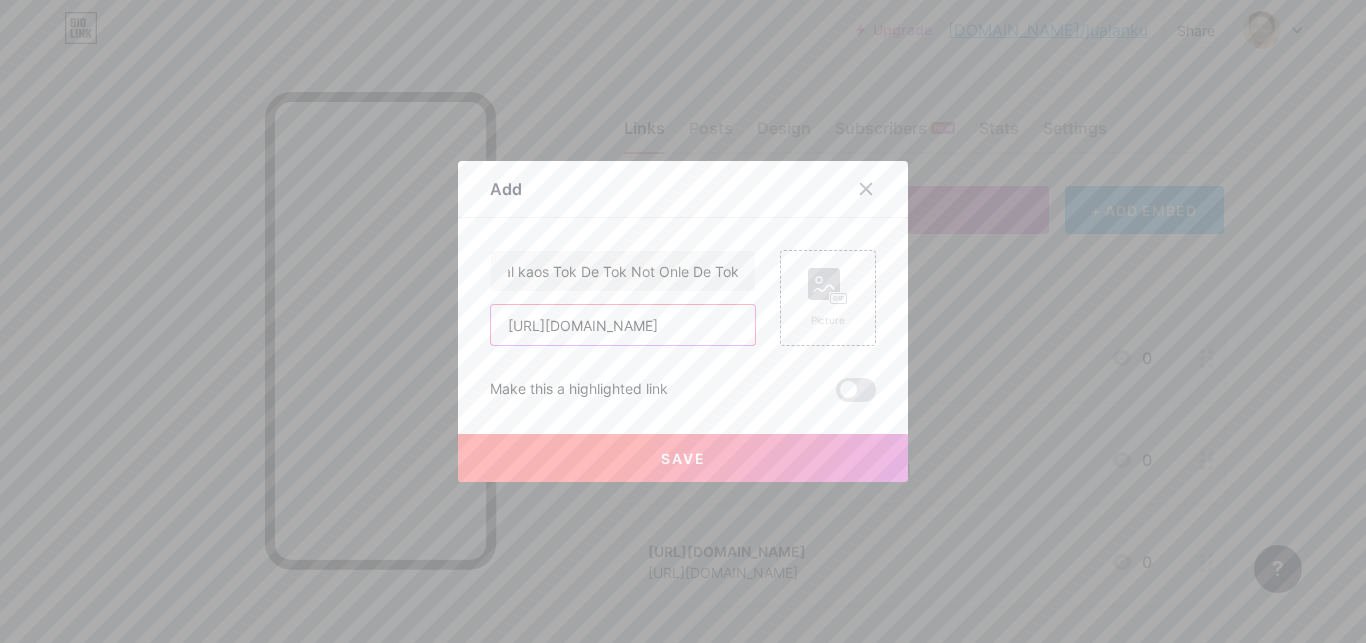 type on "[URL][DOMAIN_NAME]" 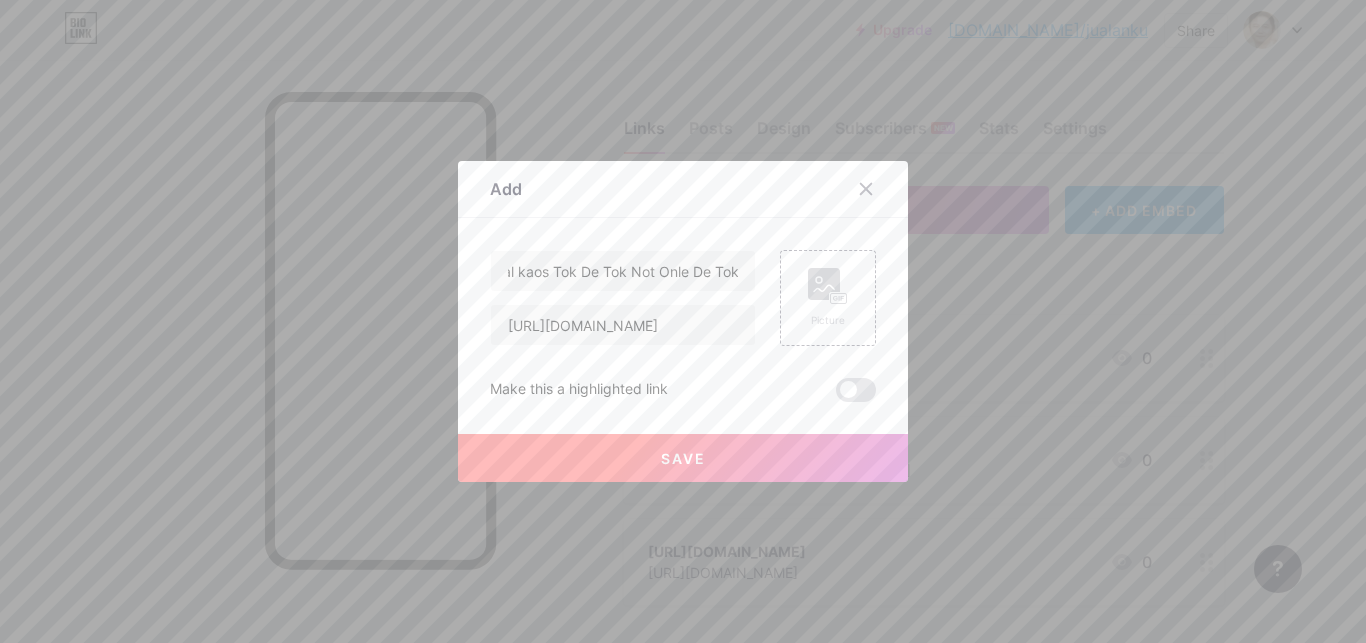 click on "Save" at bounding box center (683, 458) 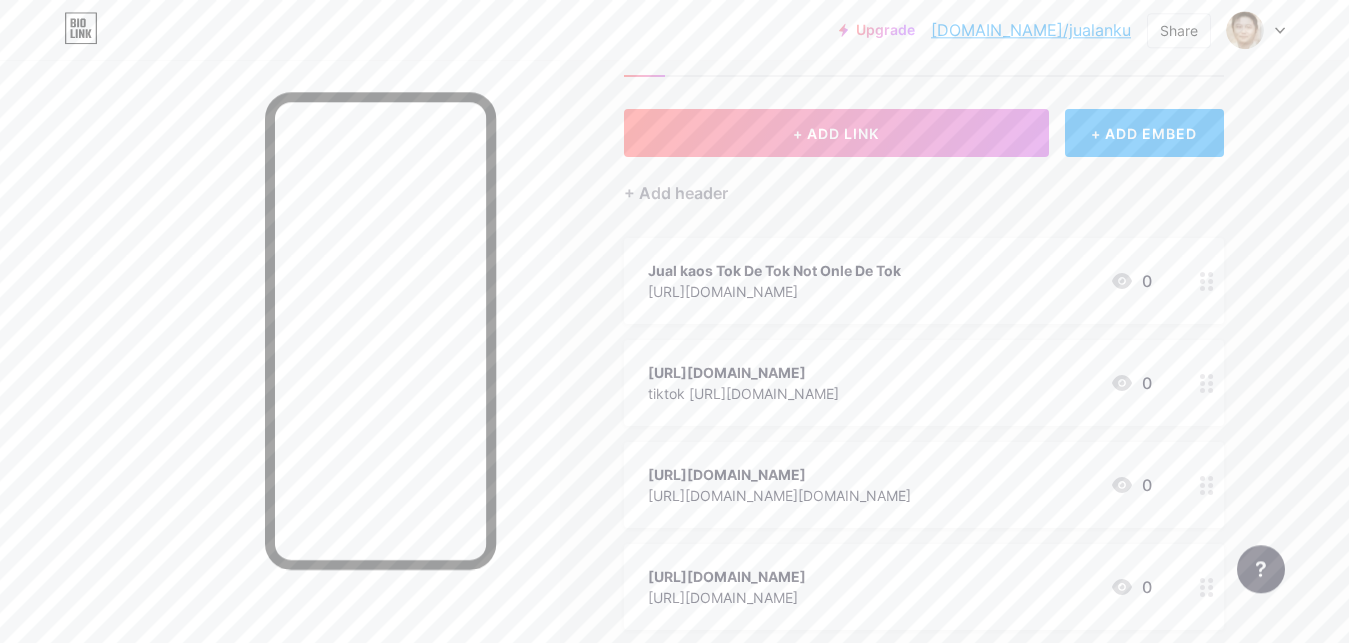 scroll, scrollTop: 0, scrollLeft: 0, axis: both 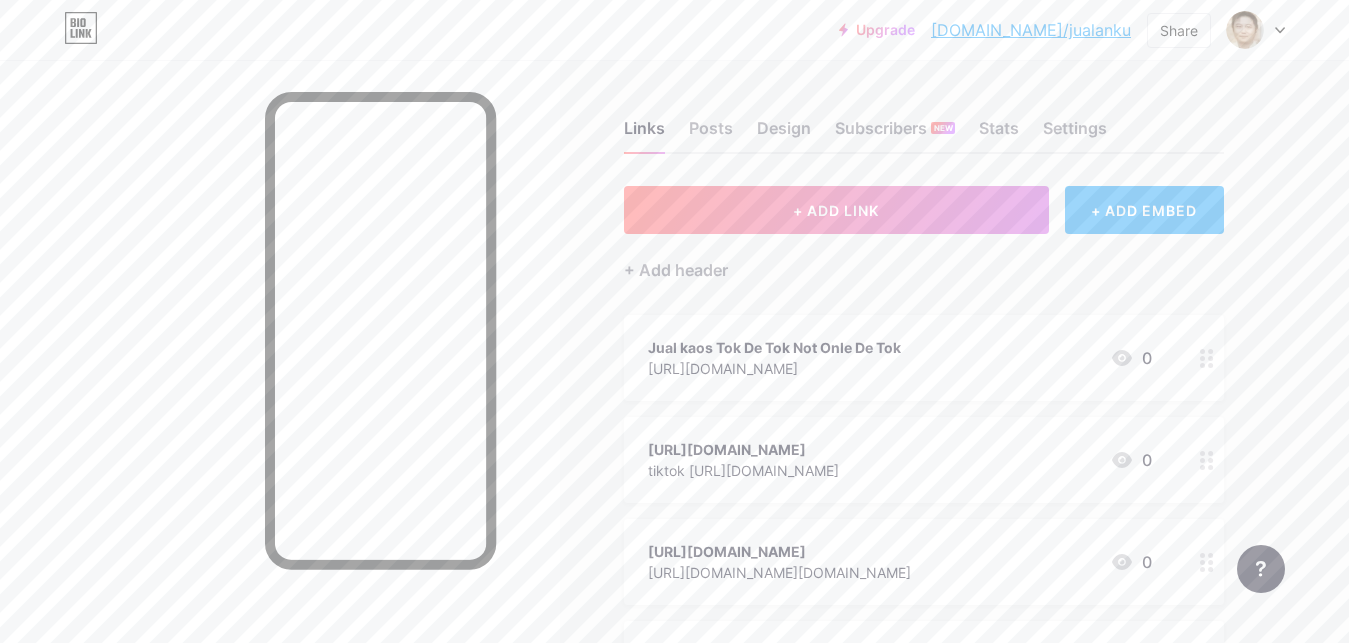 click on "+ ADD EMBED" at bounding box center [1144, 210] 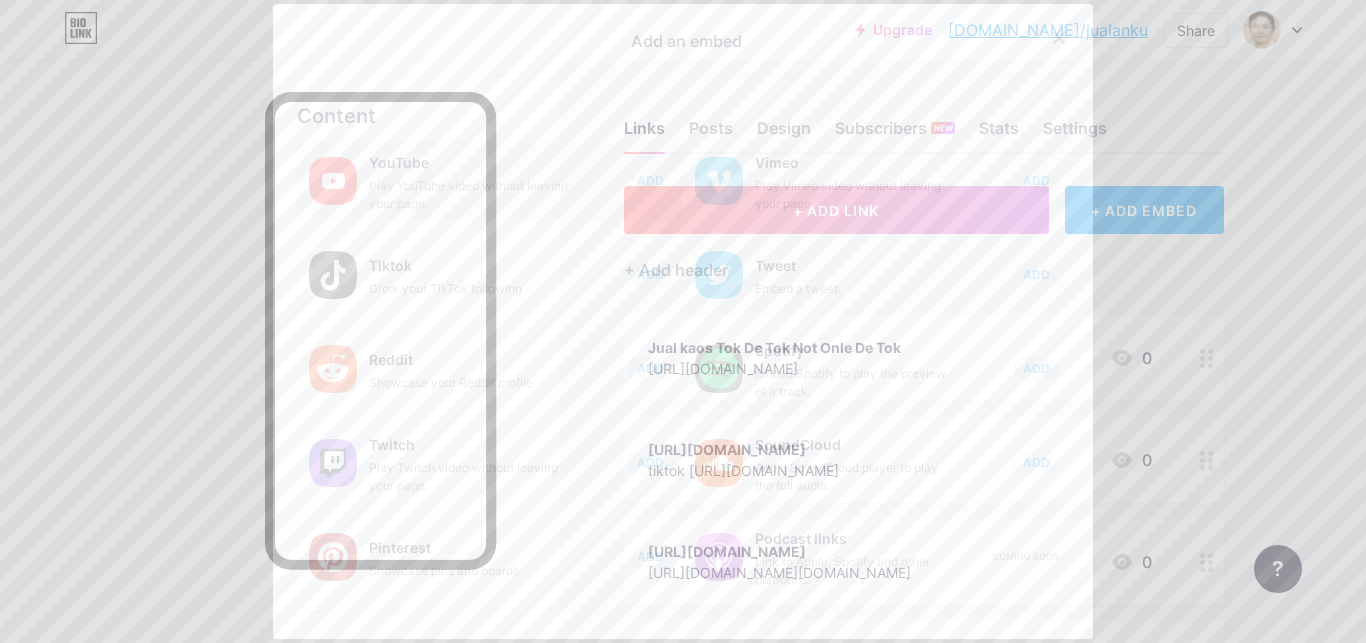 click at bounding box center [333, 181] 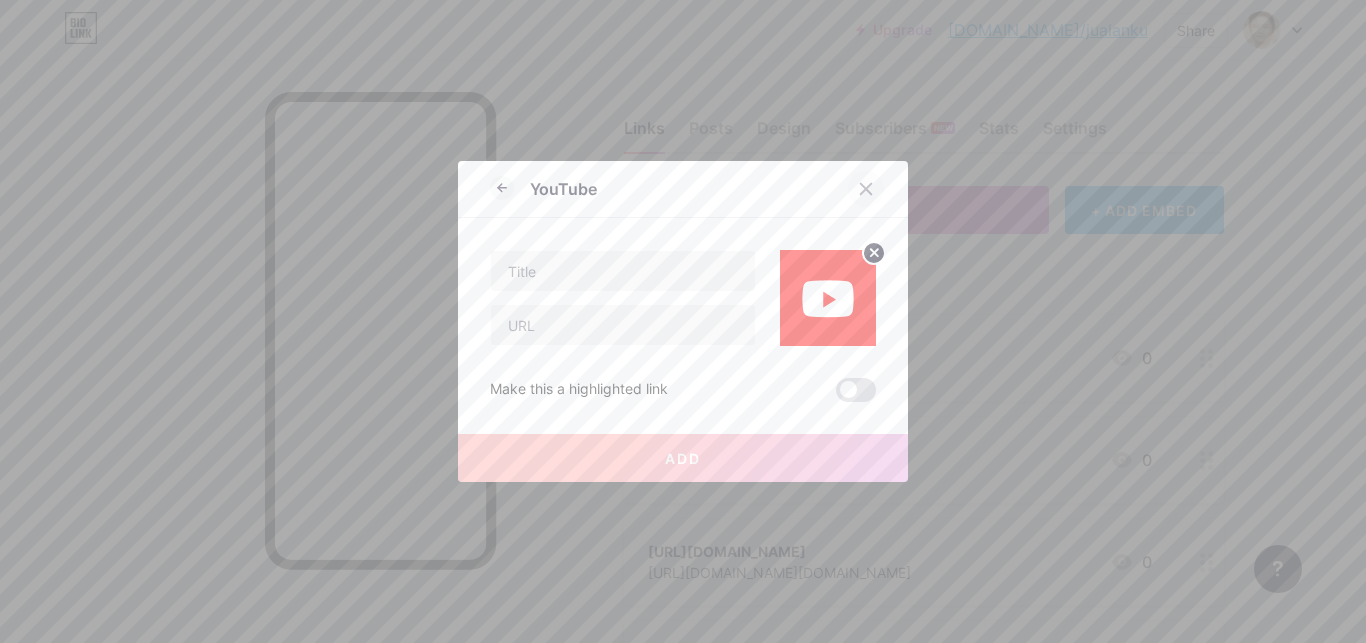 click at bounding box center (866, 189) 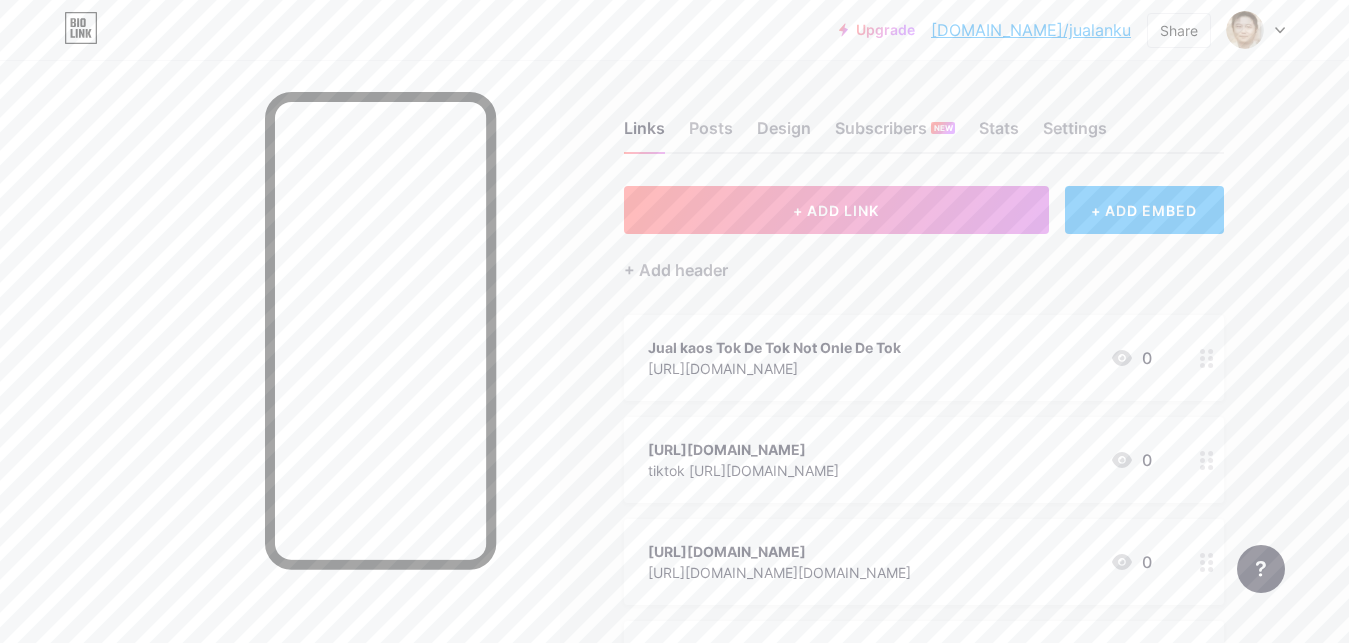 click on "+ ADD EMBED" at bounding box center (1144, 210) 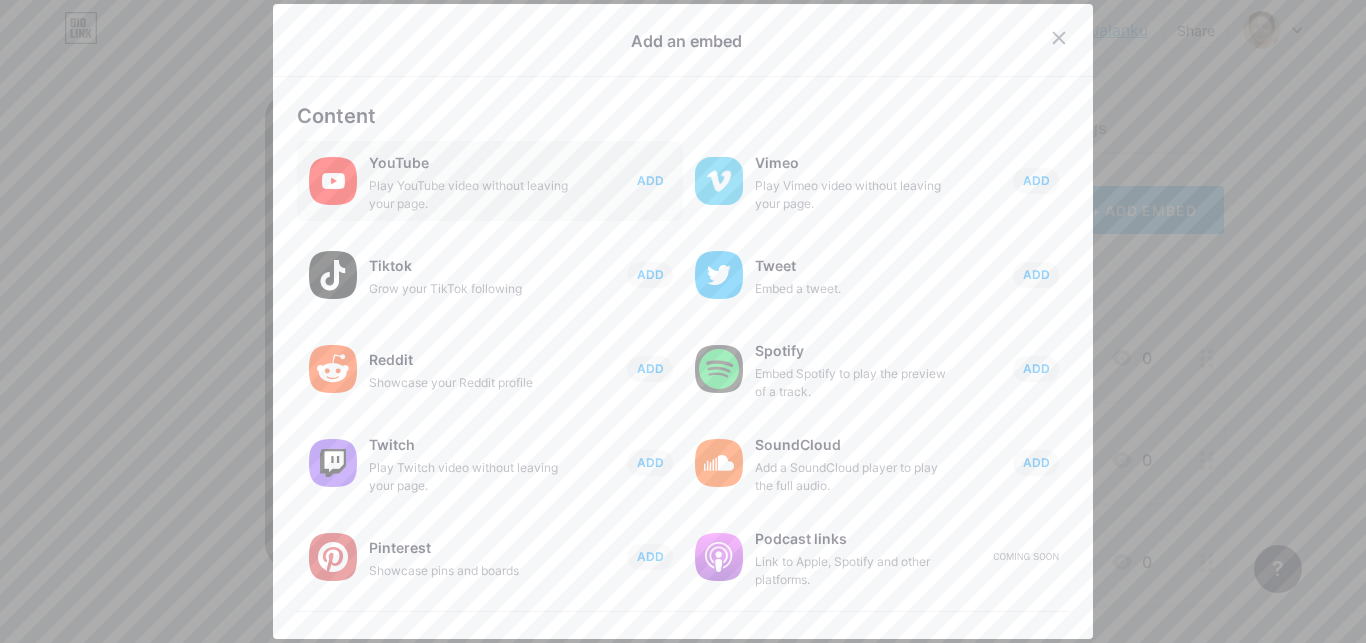 click on "ADD" at bounding box center [650, 180] 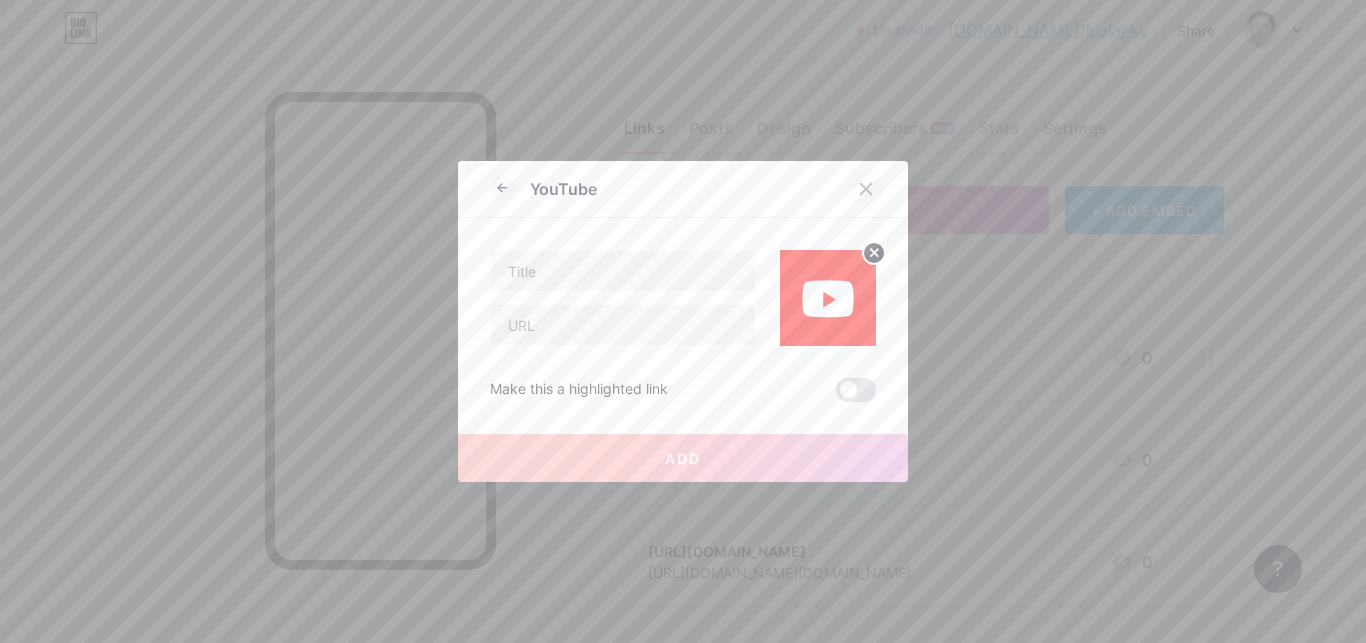 click at bounding box center (866, 189) 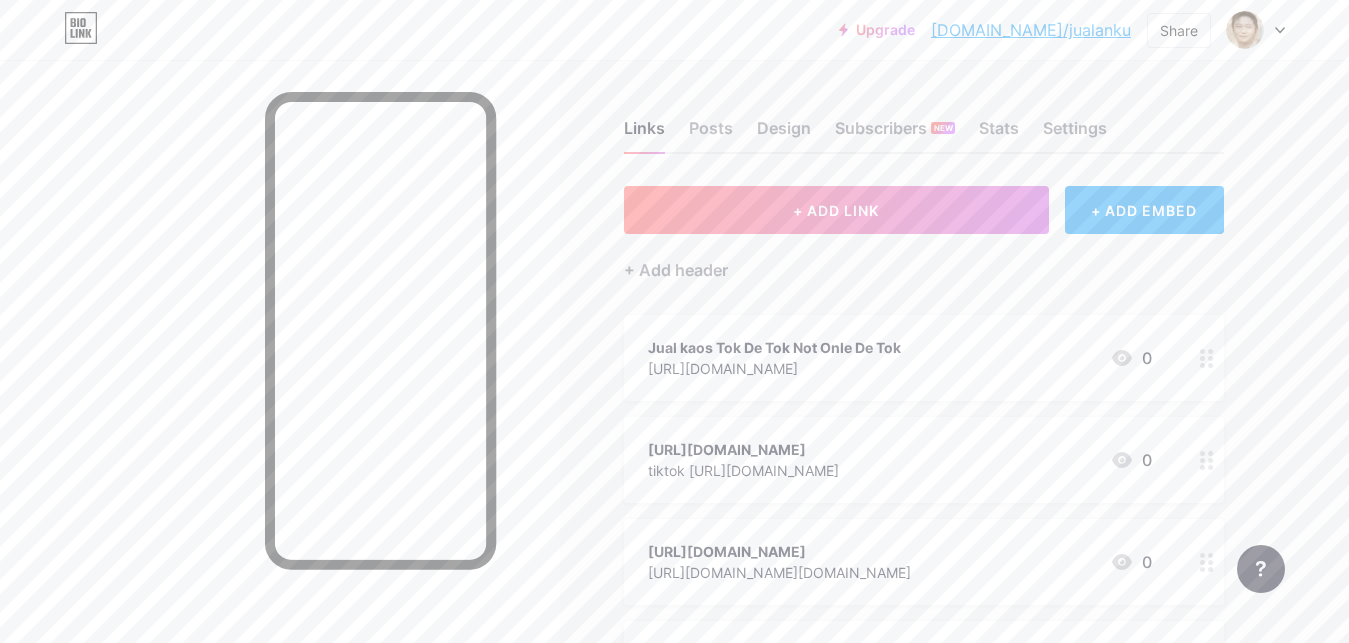 scroll, scrollTop: 102, scrollLeft: 0, axis: vertical 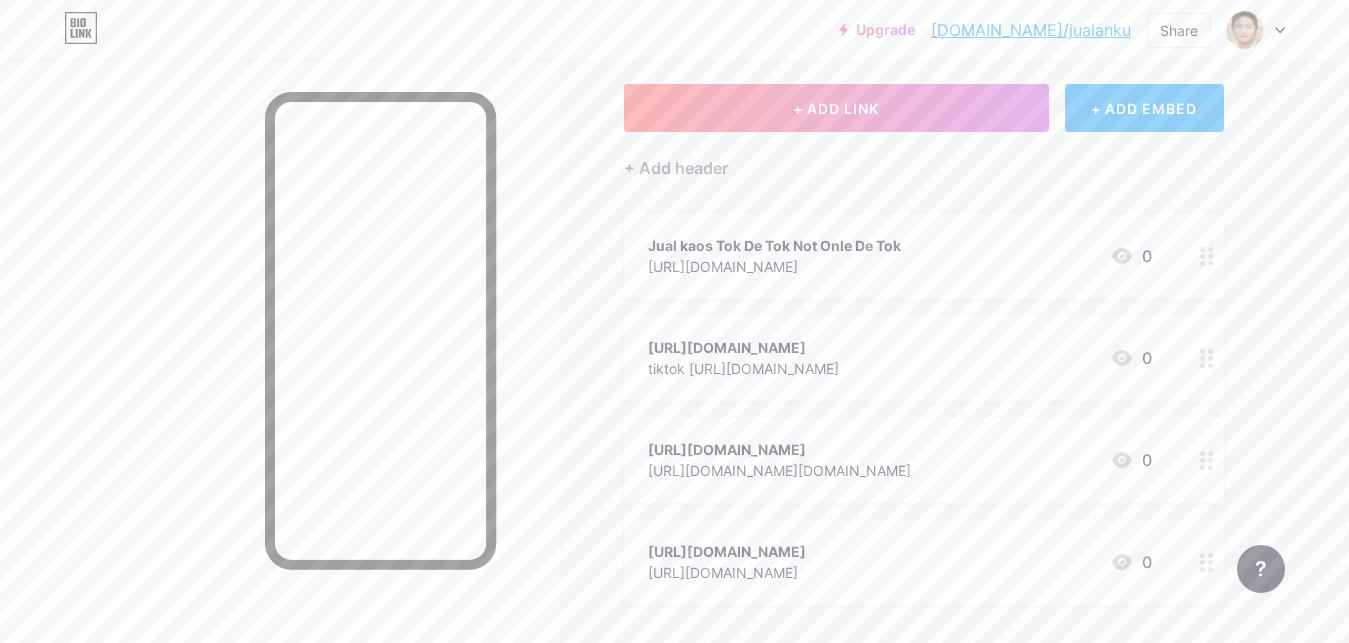click at bounding box center (1207, 256) 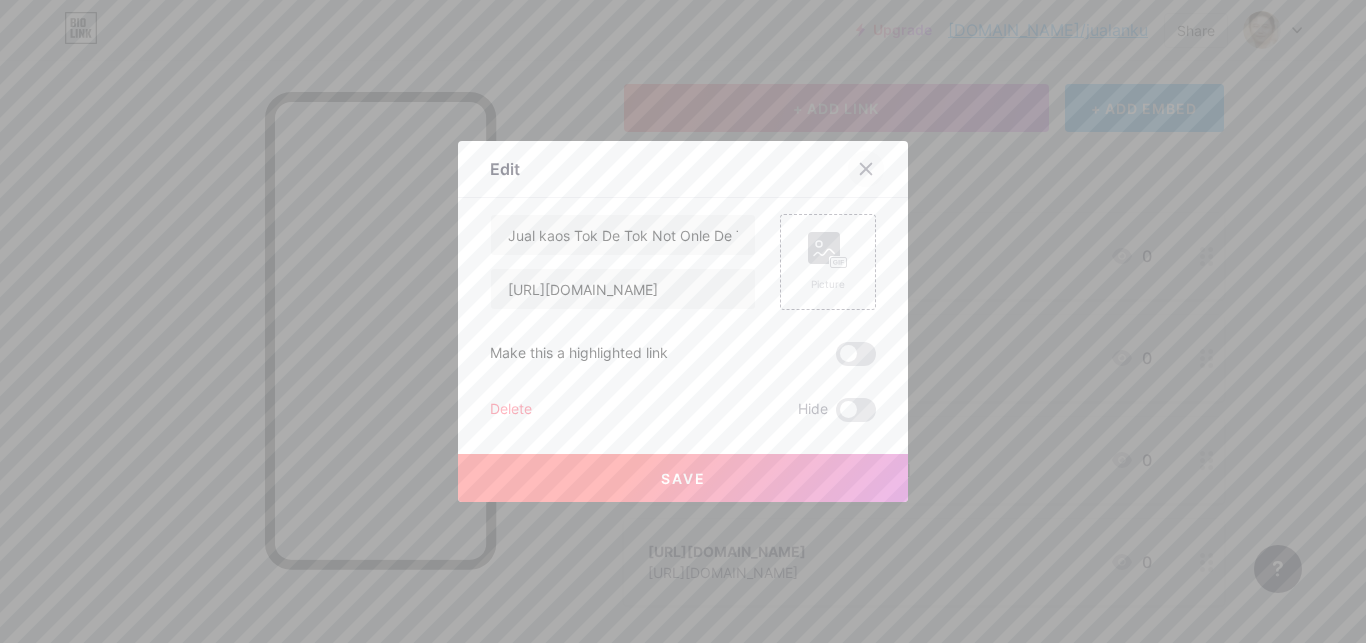 click at bounding box center (866, 169) 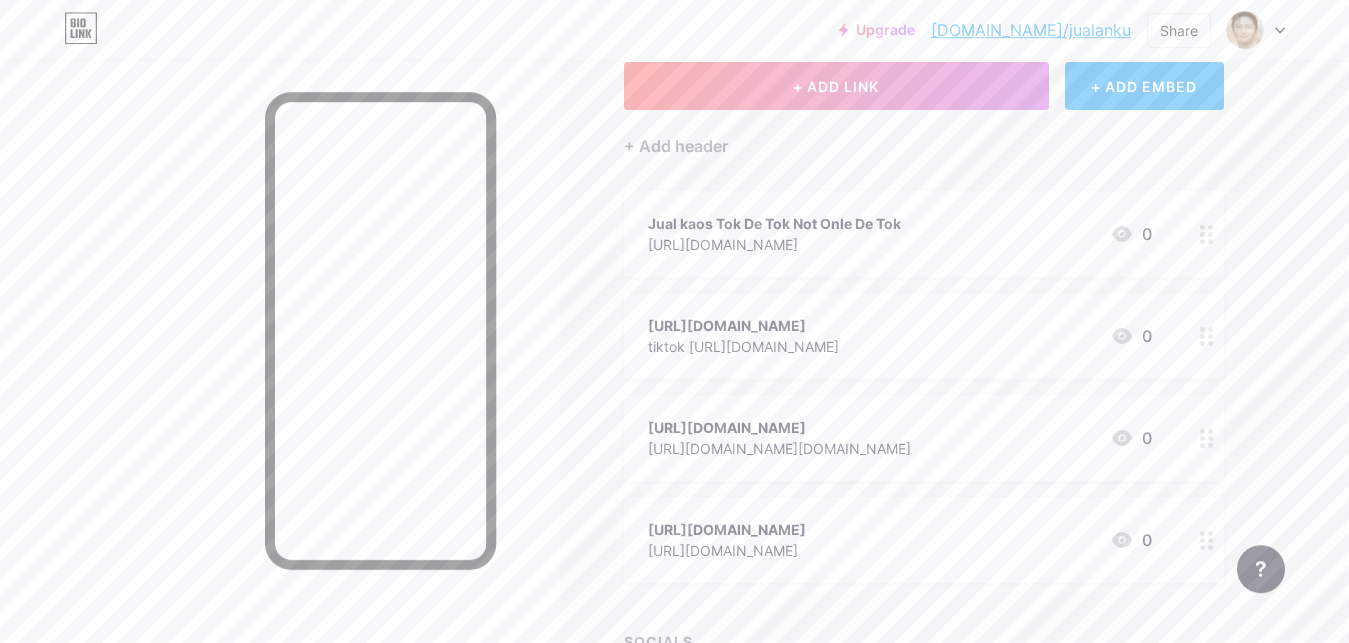 scroll, scrollTop: 0, scrollLeft: 0, axis: both 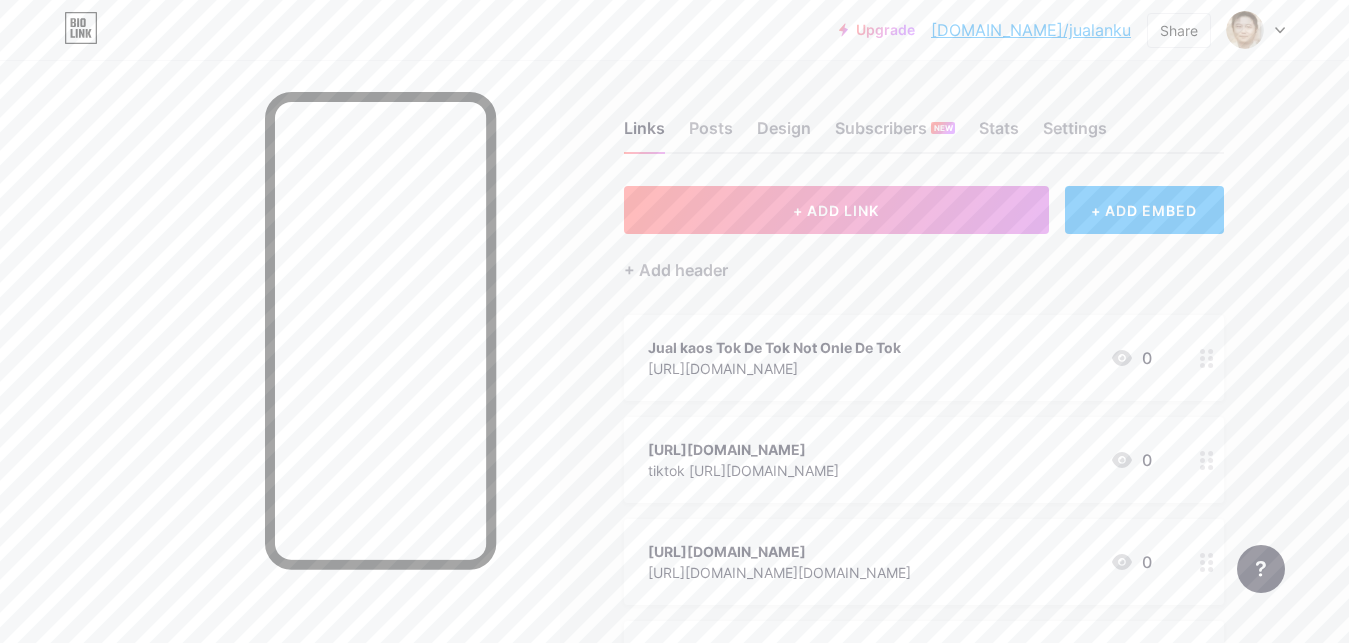copy on "Jual kaos Tok De Tok Not Onle De Tok
[URL][DOMAIN_NAME]" 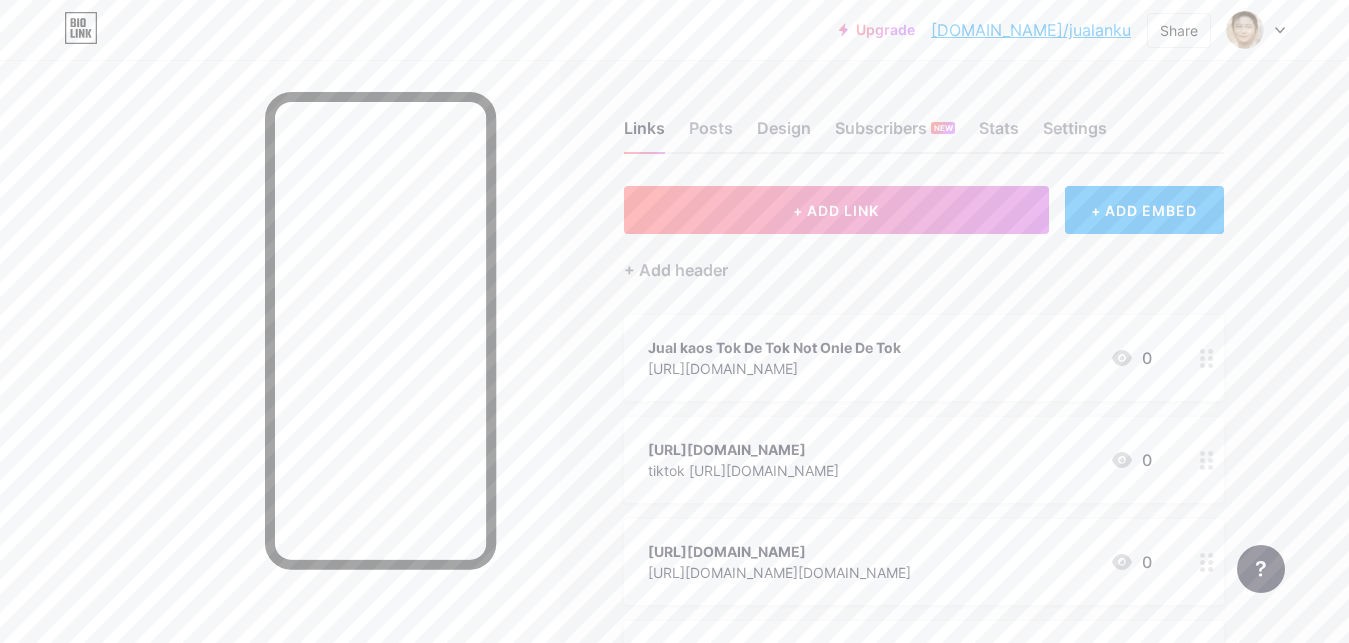 click on "Upgrade   [DOMAIN_NAME]/jualan...   [DOMAIN_NAME]/jualanku   Share               Switch accounts     jualanku   [DOMAIN_NAME]/jualanku       + Add a new page        Account settings   Logout   Link Copied
Links
Posts
Design
Subscribers
NEW
Stats
Settings       + ADD LINK     + ADD EMBED
+ Add header
Jual kaos Tok De Tok Not Onle De Tok
[URL][DOMAIN_NAME]
0
[URL][DOMAIN_NAME]
tiktok   [URL][DOMAIN_NAME]
0
[URL][DOMAIN_NAME]
[URL][DOMAIN_NAME][DOMAIN_NAME]
0
[URL][DOMAIN_NAME]
0" at bounding box center [674, 470] 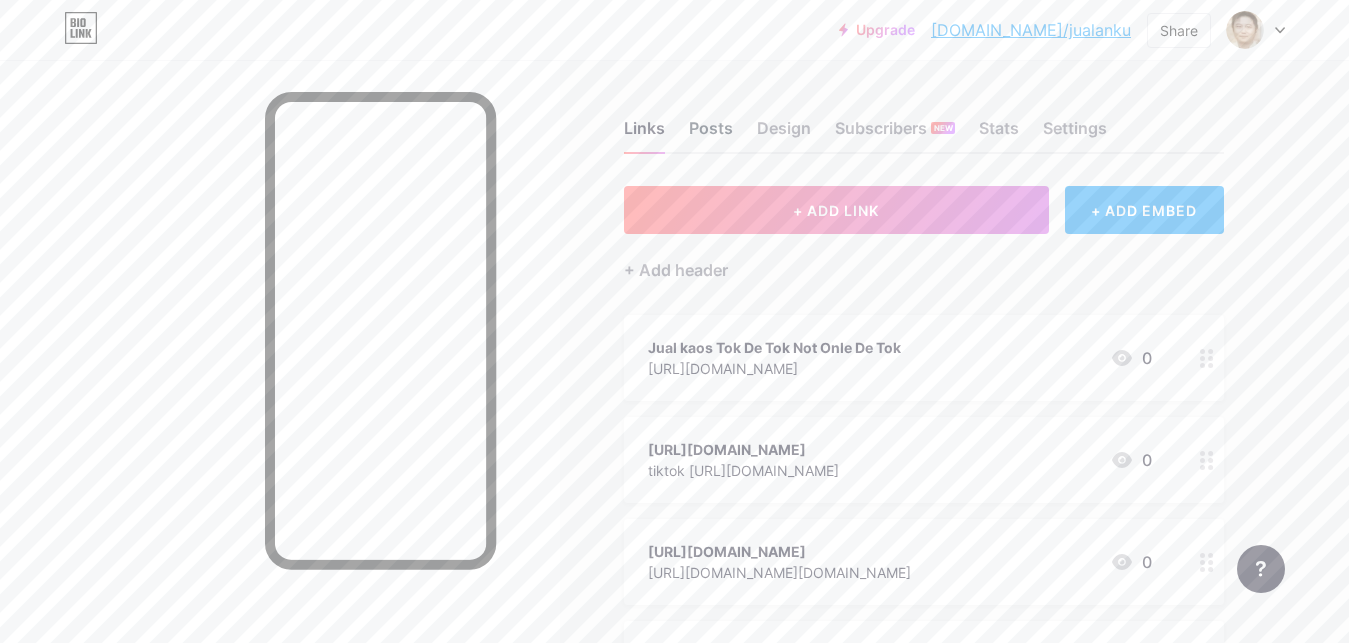 click on "Posts" at bounding box center [711, 134] 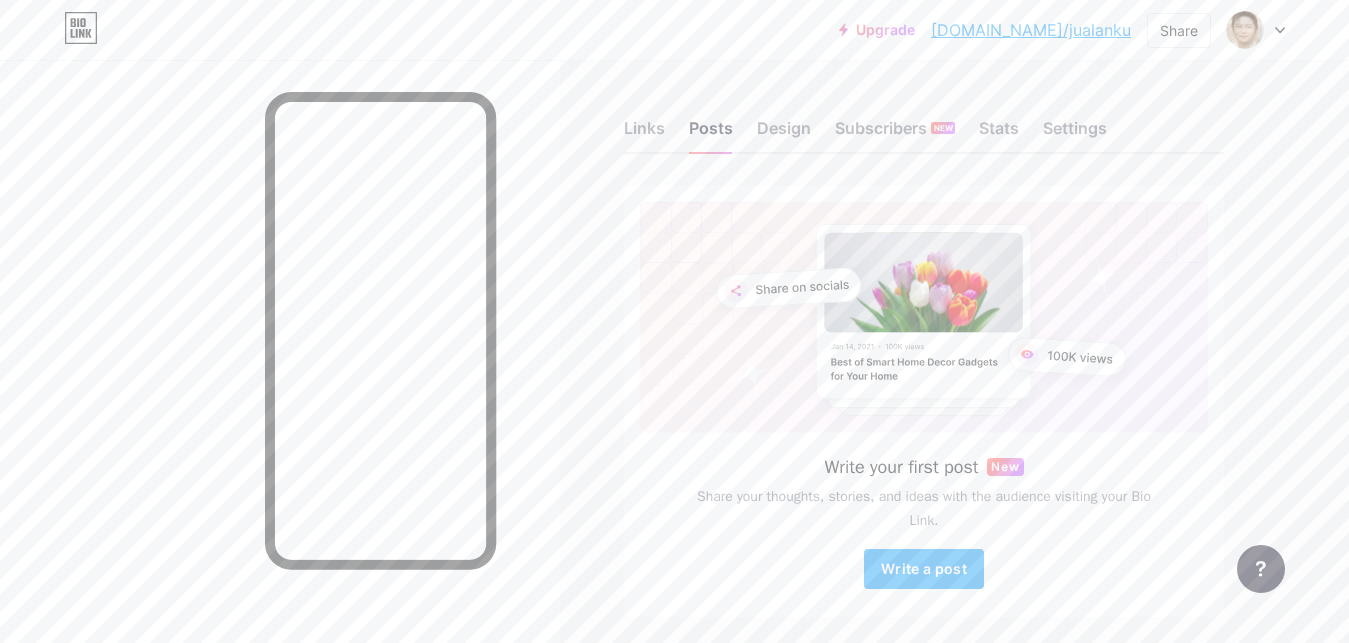 click on "Links
Posts
Design
Subscribers
NEW
Stats
Settings" at bounding box center (924, 119) 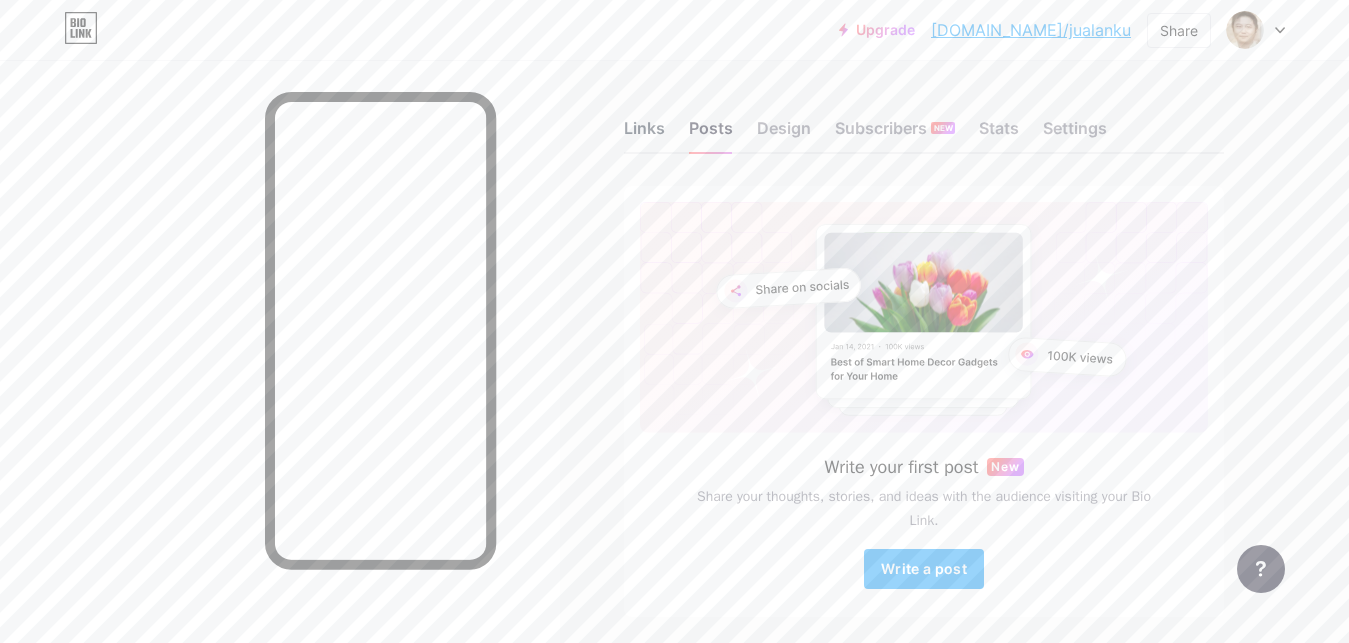 click on "Links" at bounding box center (644, 134) 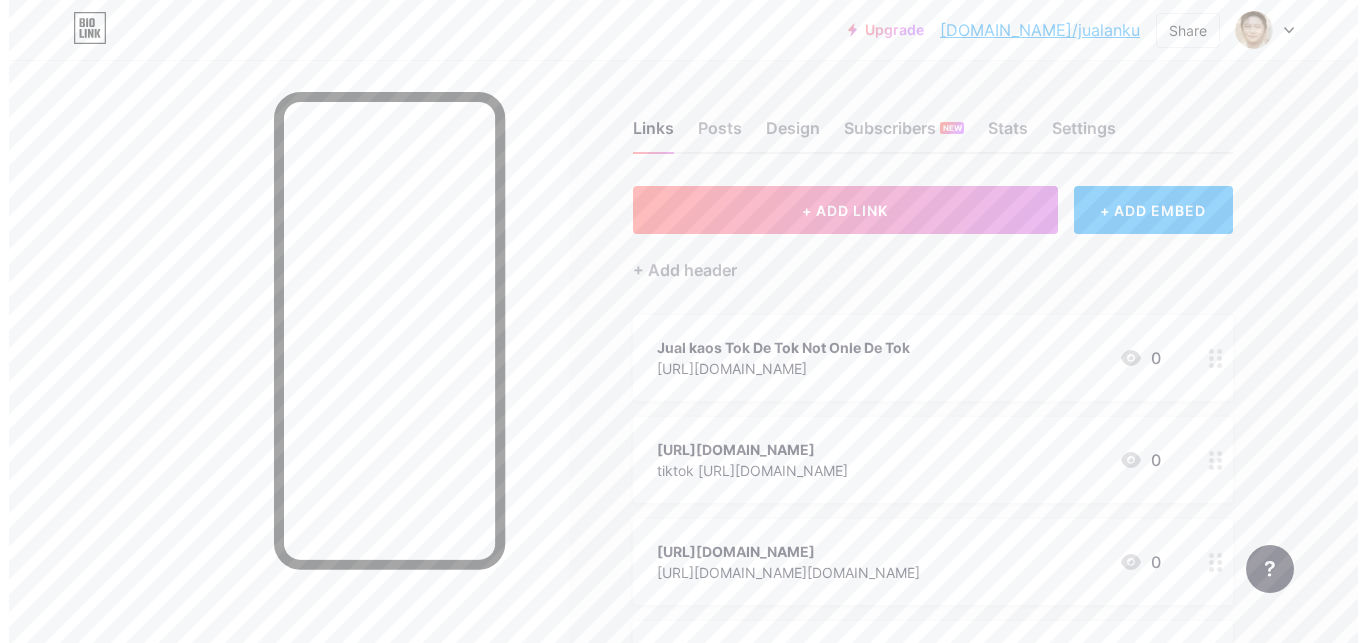 scroll, scrollTop: 204, scrollLeft: 0, axis: vertical 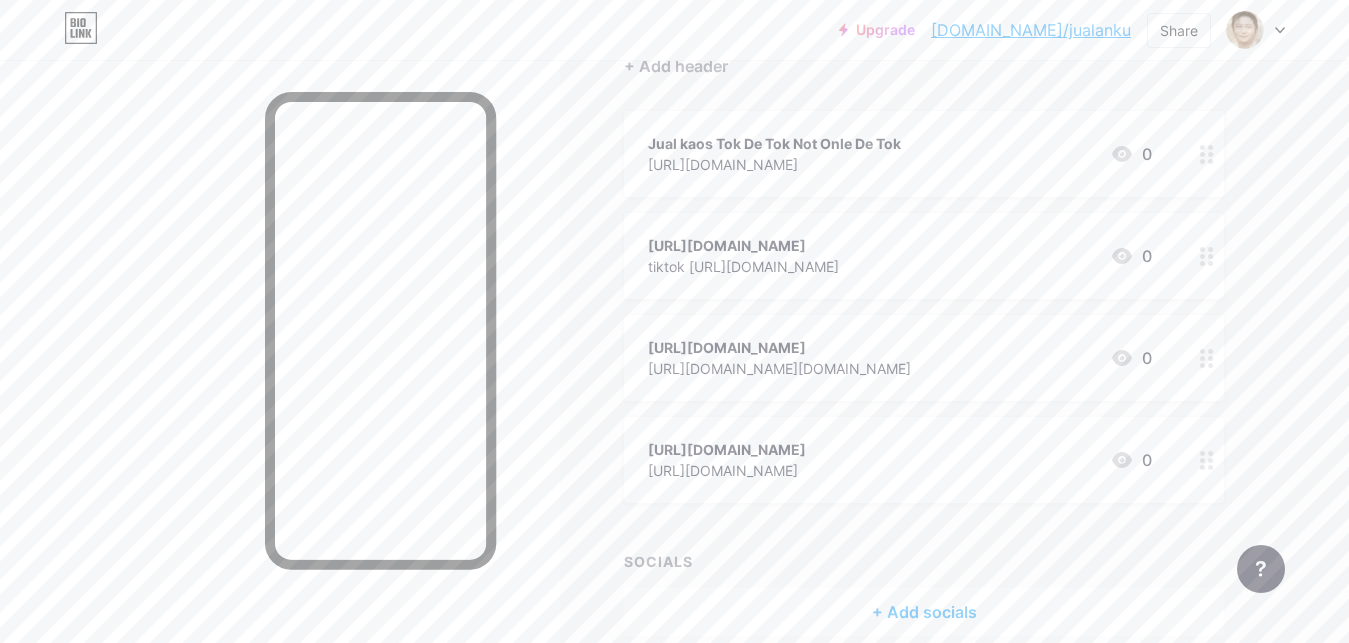 click 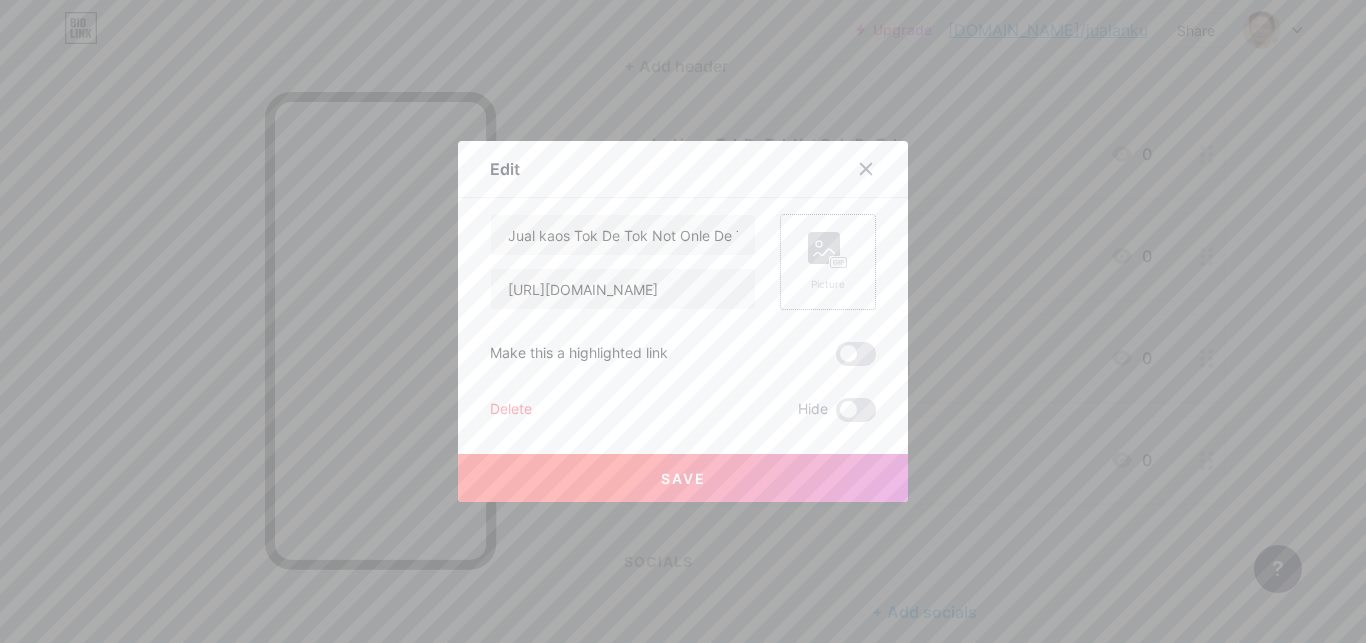 click 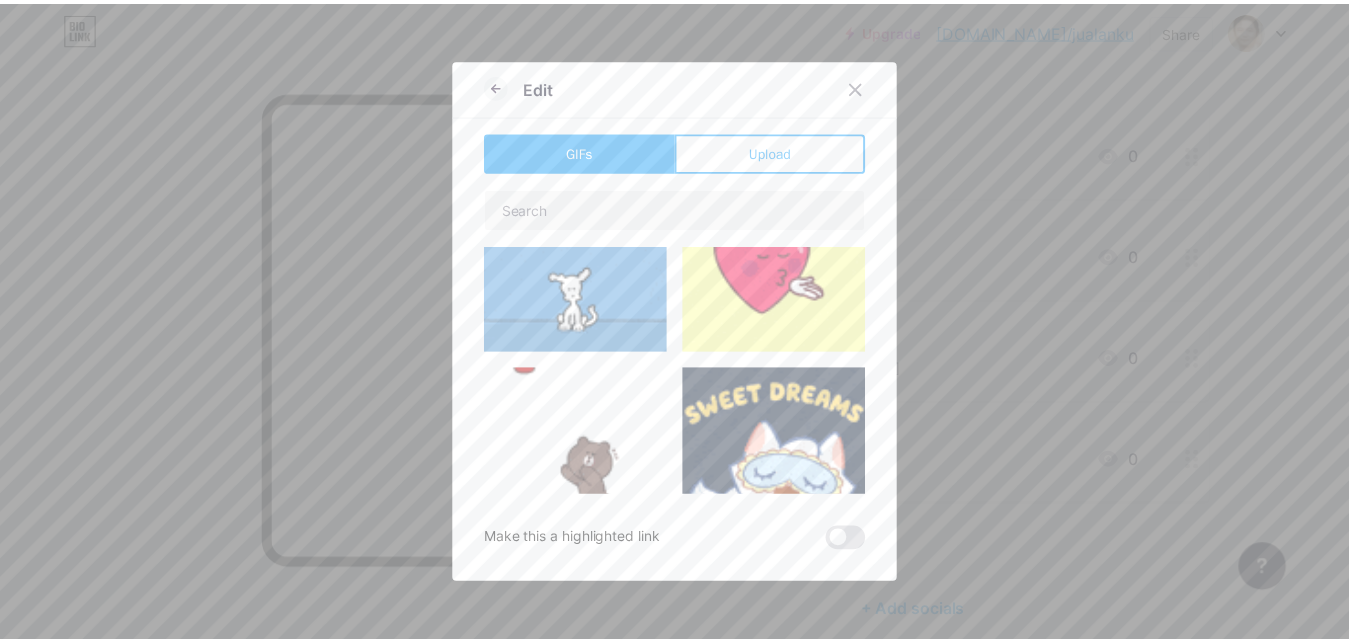 scroll, scrollTop: 378, scrollLeft: 0, axis: vertical 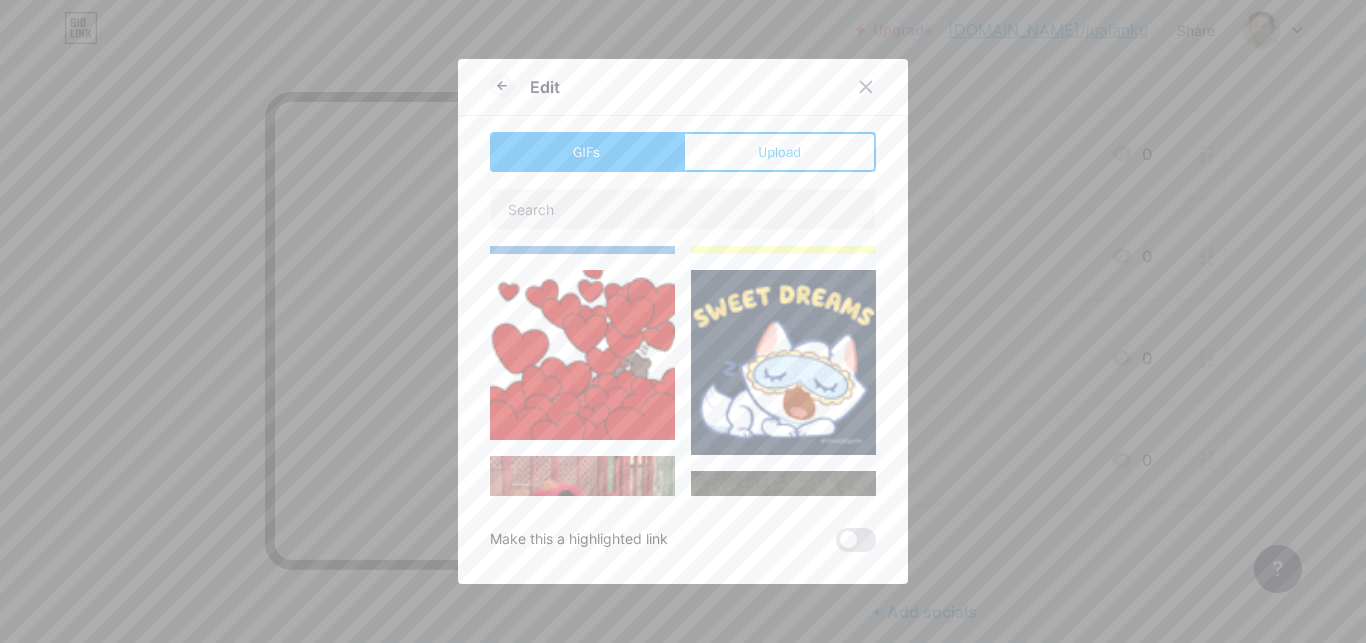 click on "GIFs     Upload       Content
YouTube
Play YouTube video without leaving your page.
ADD
Vimeo
Play Vimeo video without leaving your page.
ADD
Tiktok
Grow your TikTok following
ADD
Tweet
Embed a tweet.
ADD
Reddit
Showcase your Reddit profile
ADD
Spotify
Embed Spotify to play the preview of a track.
ADD
Twitch
Play Twitch video without leaving your page.
ADD
ADD
ADD" at bounding box center [683, 342] 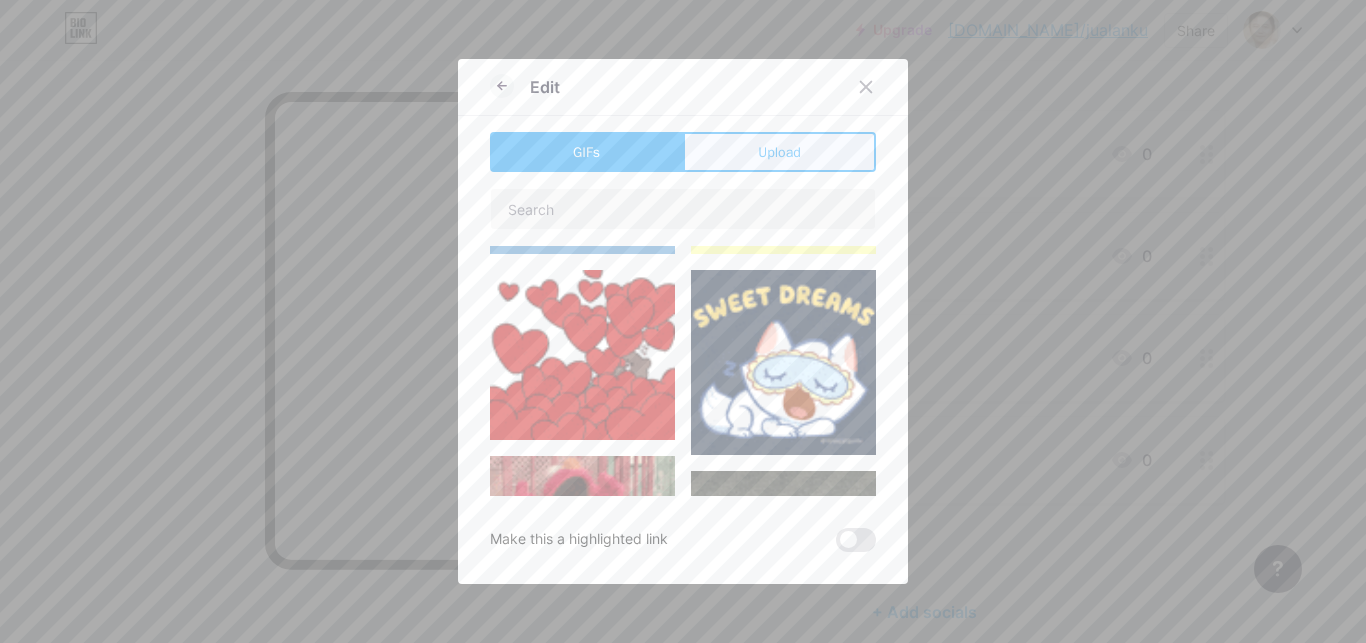 click on "Upload" at bounding box center [779, 152] 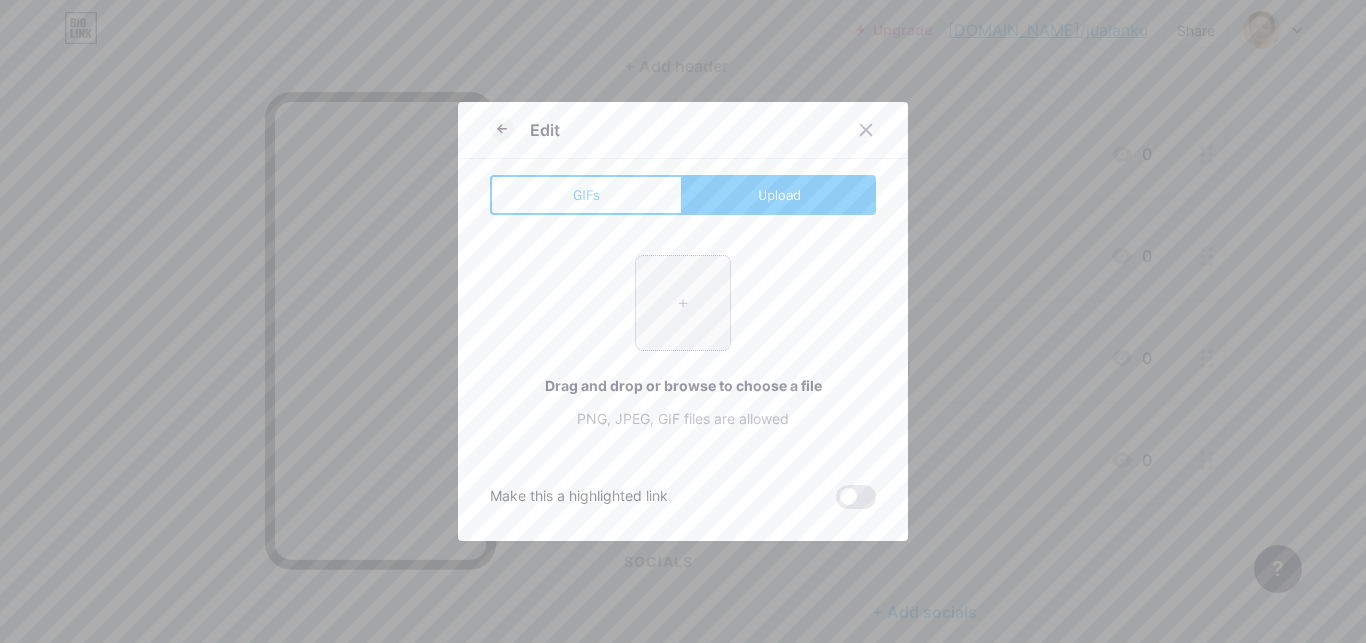 click at bounding box center [683, 303] 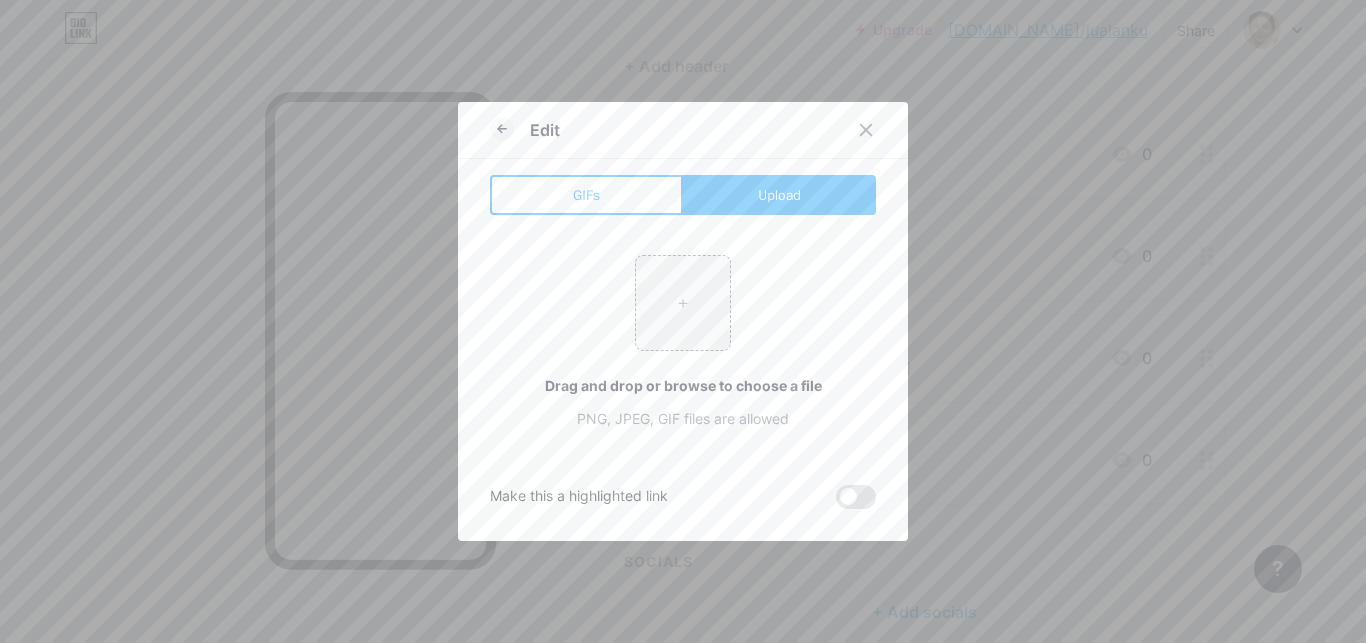 type on "C:\fakepath\aku.png" 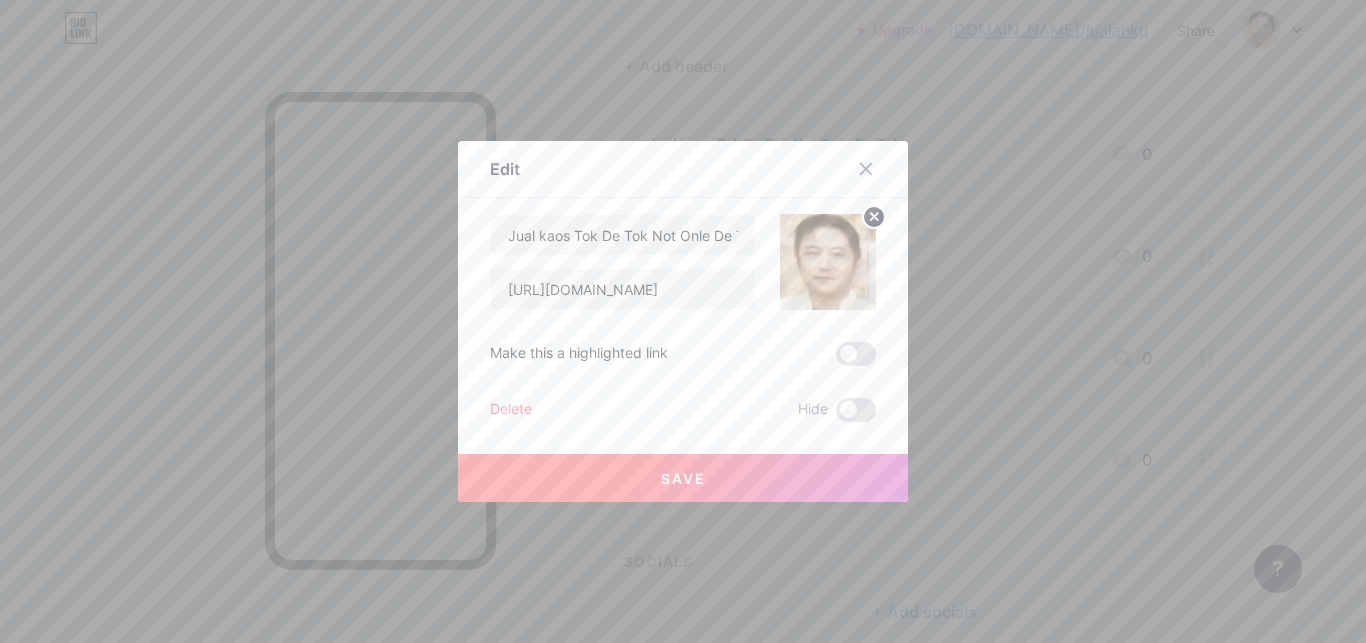 click on "Save" at bounding box center (683, 478) 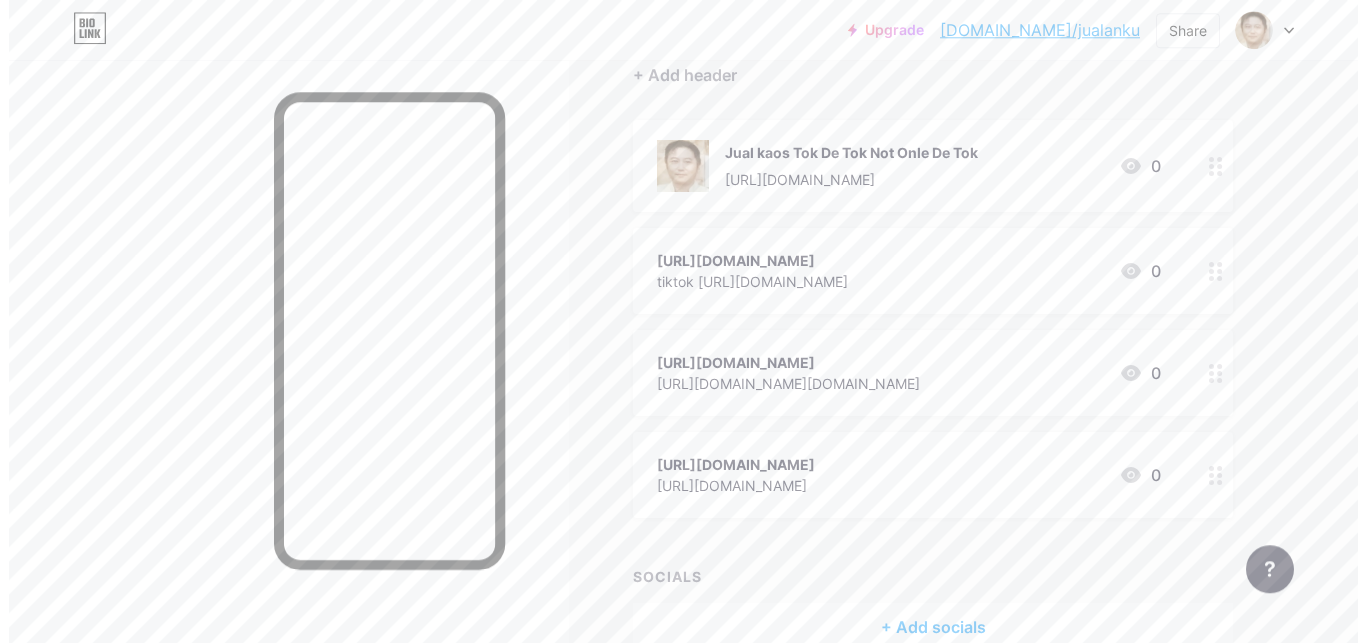 scroll, scrollTop: 98, scrollLeft: 0, axis: vertical 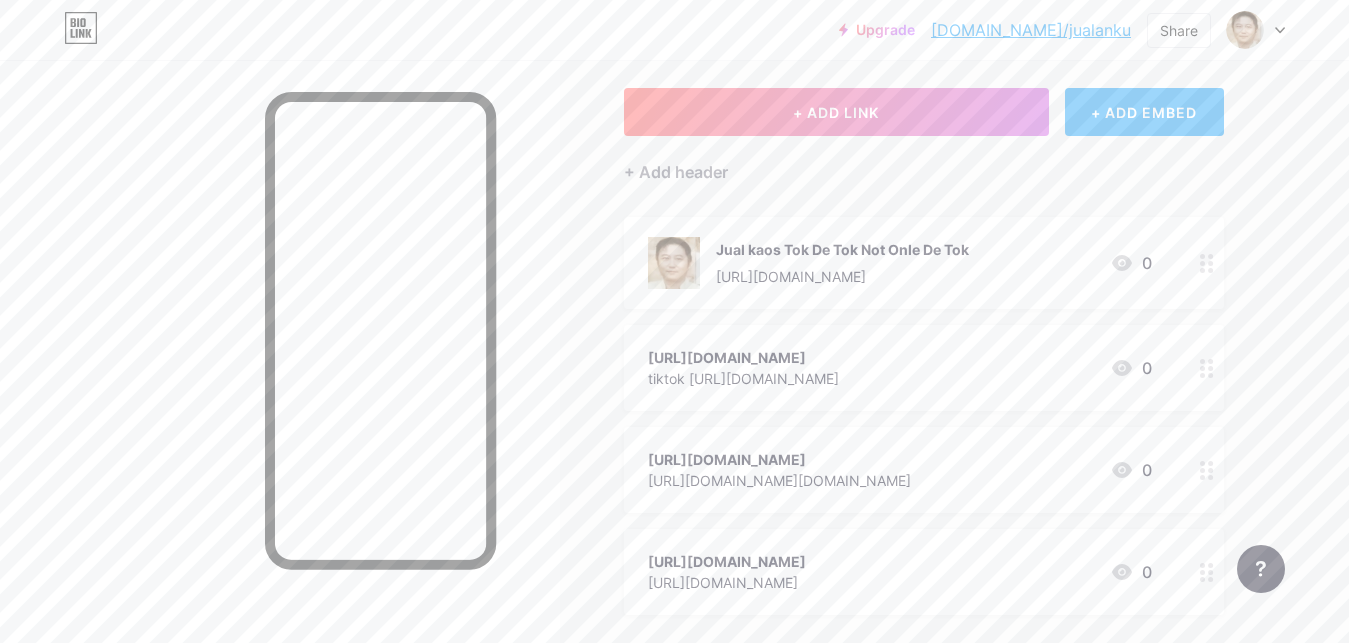 click on "+ ADD EMBED" at bounding box center [1144, 112] 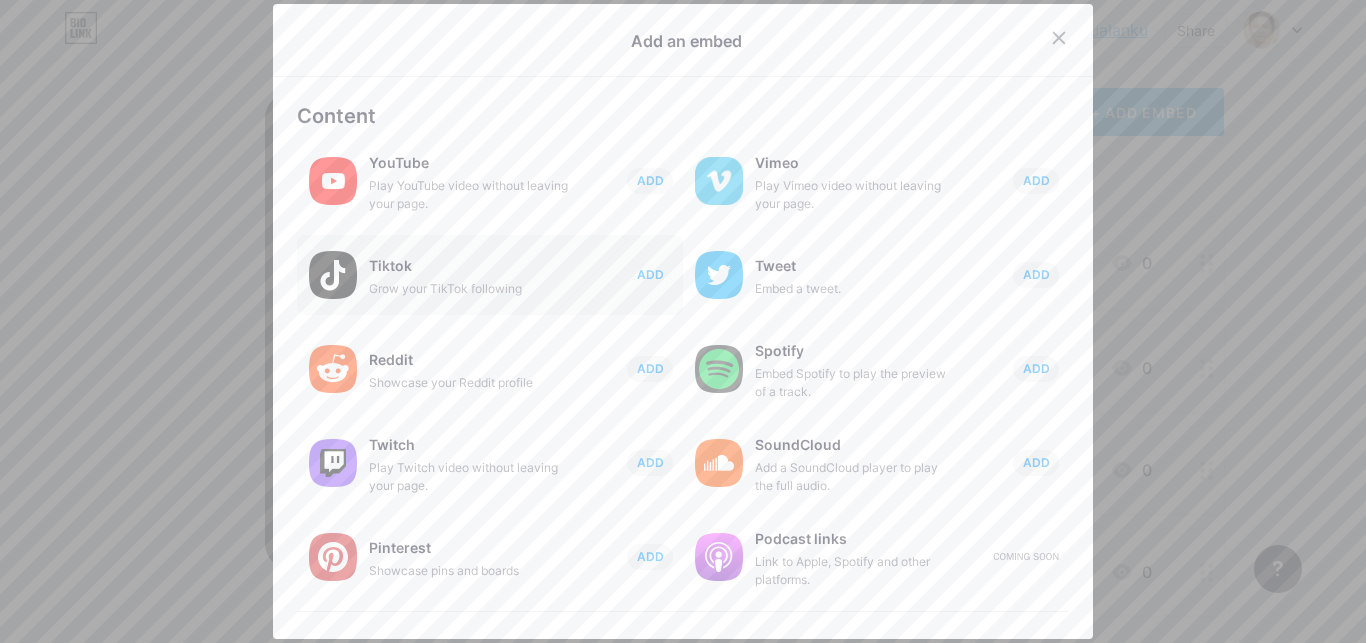 click on "ADD" at bounding box center [650, 274] 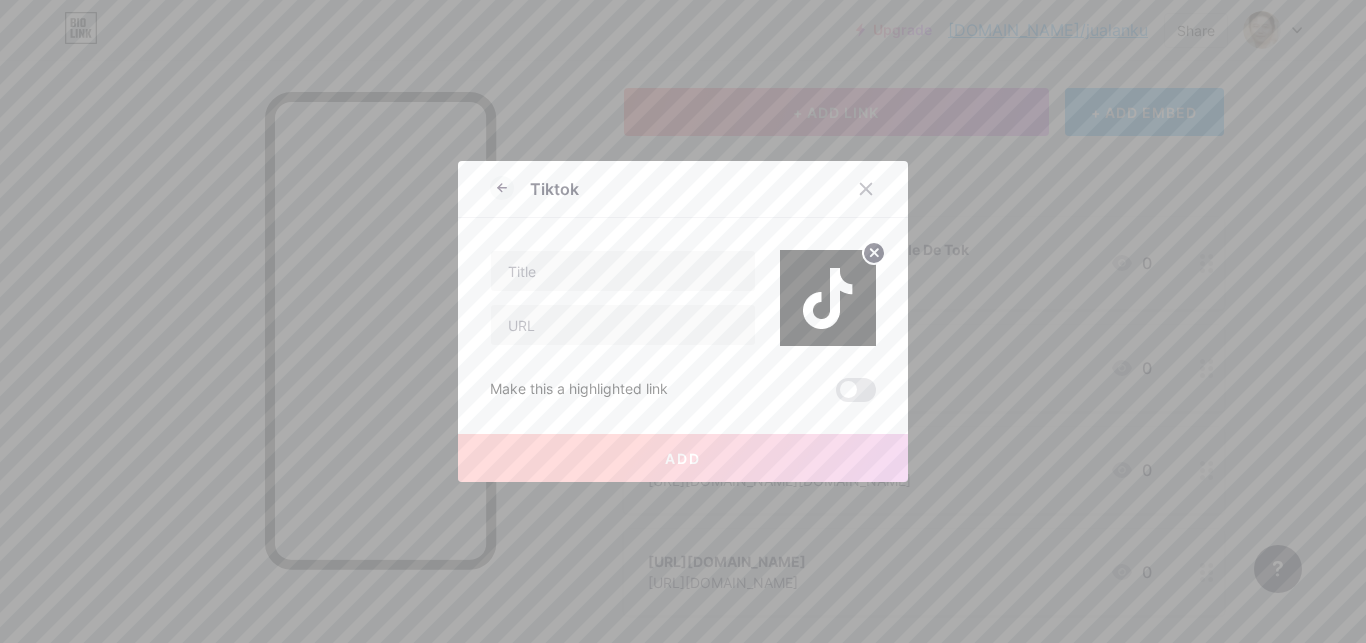 click at bounding box center (623, 271) 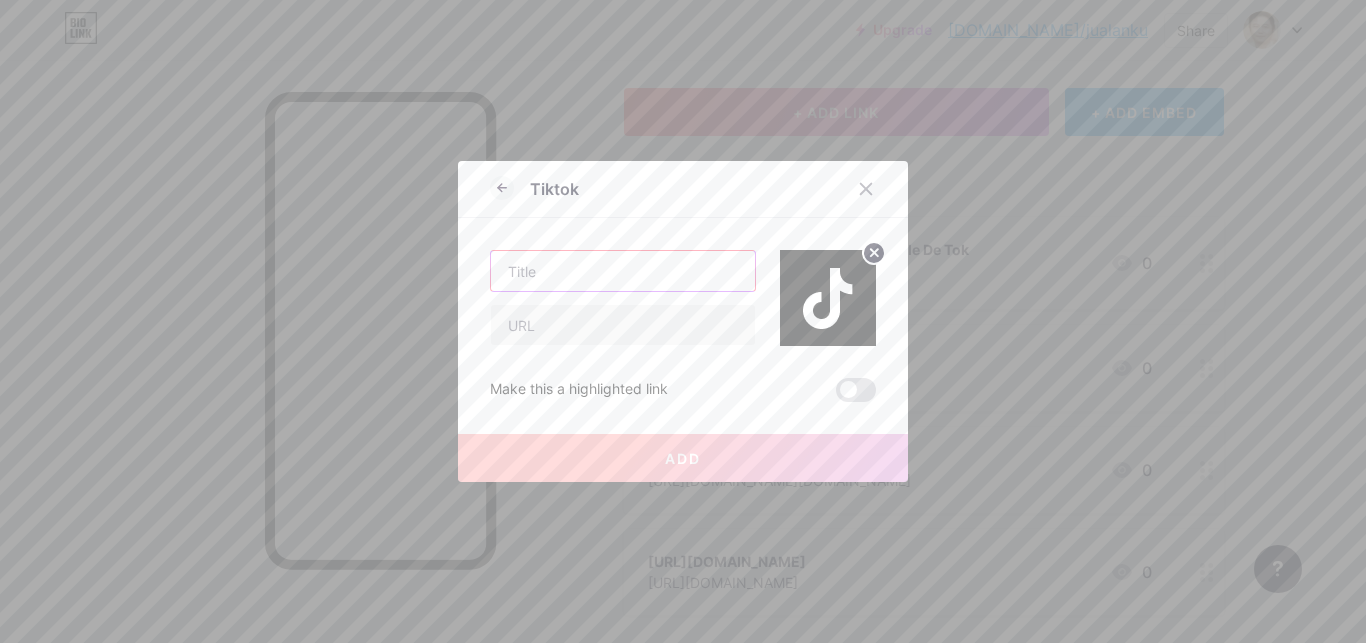 click at bounding box center [623, 271] 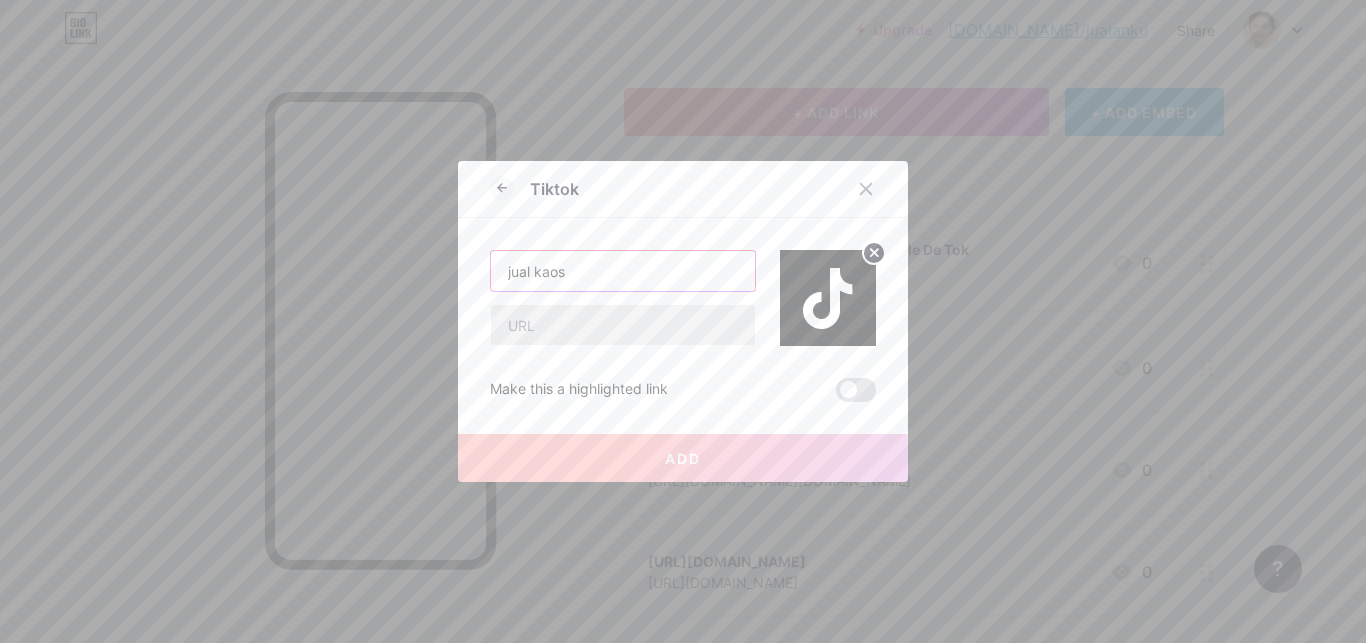 type on "jual kaos" 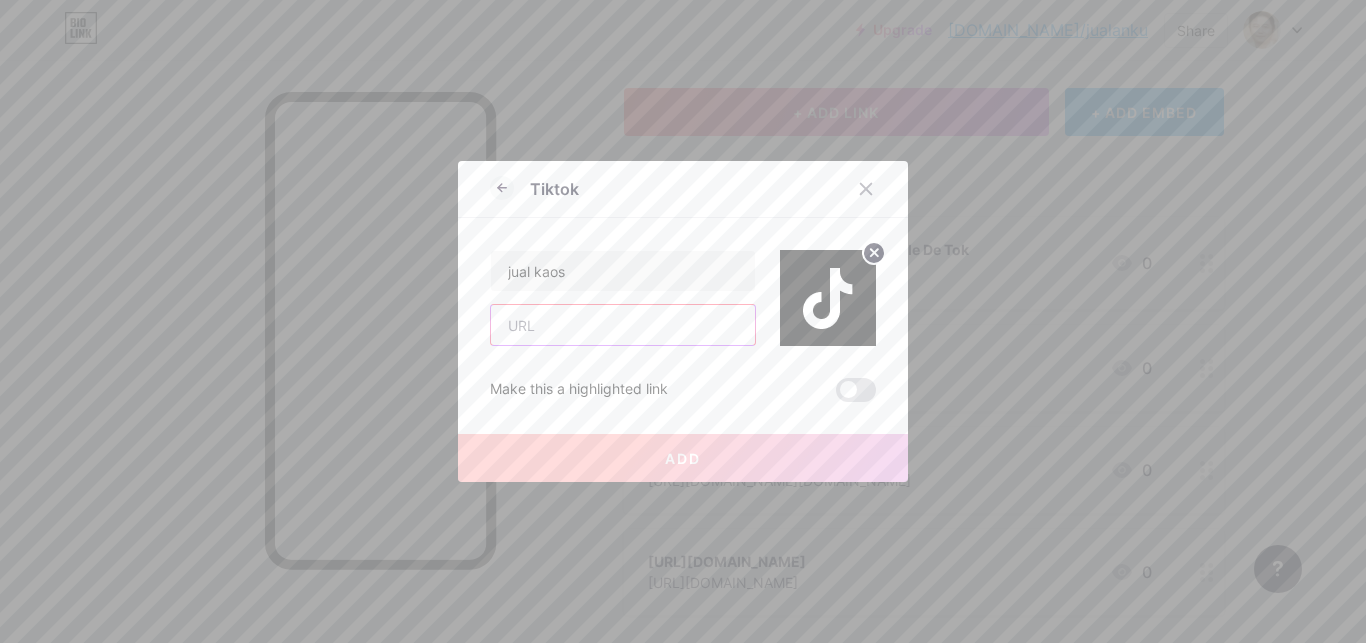 click at bounding box center (623, 325) 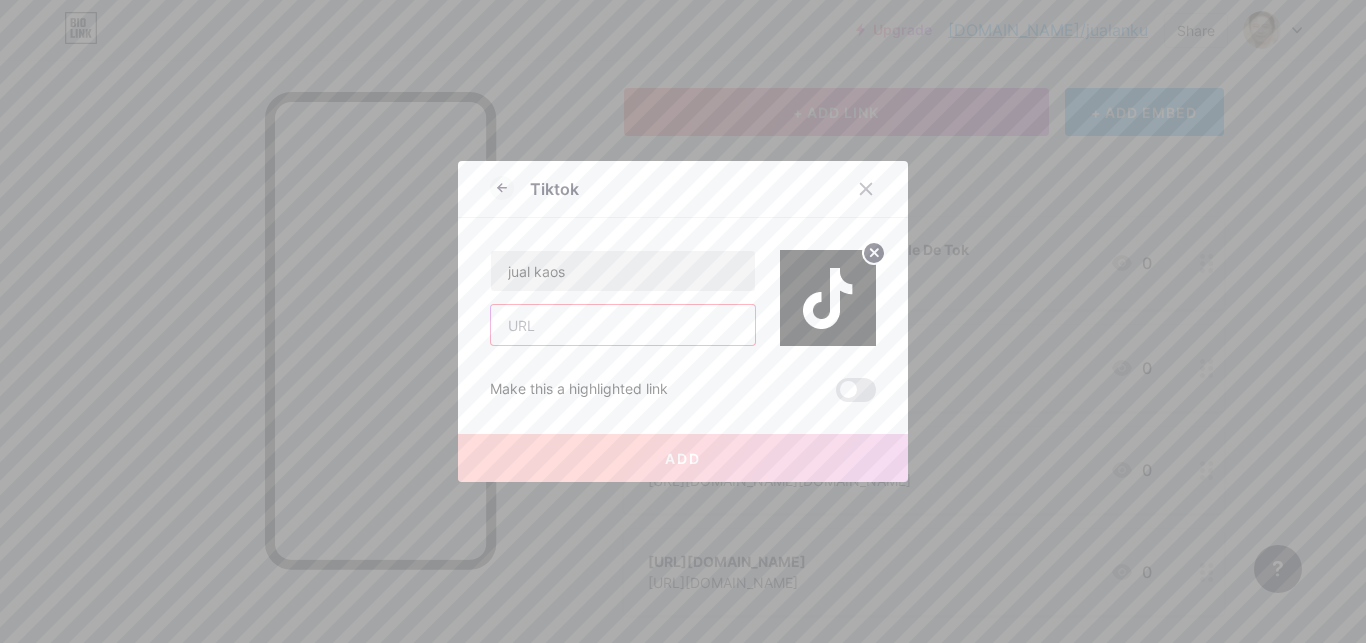 paste on "Jual kaos Tok De Tok Not Onle De Tok [URL][DOMAIN_NAME]" 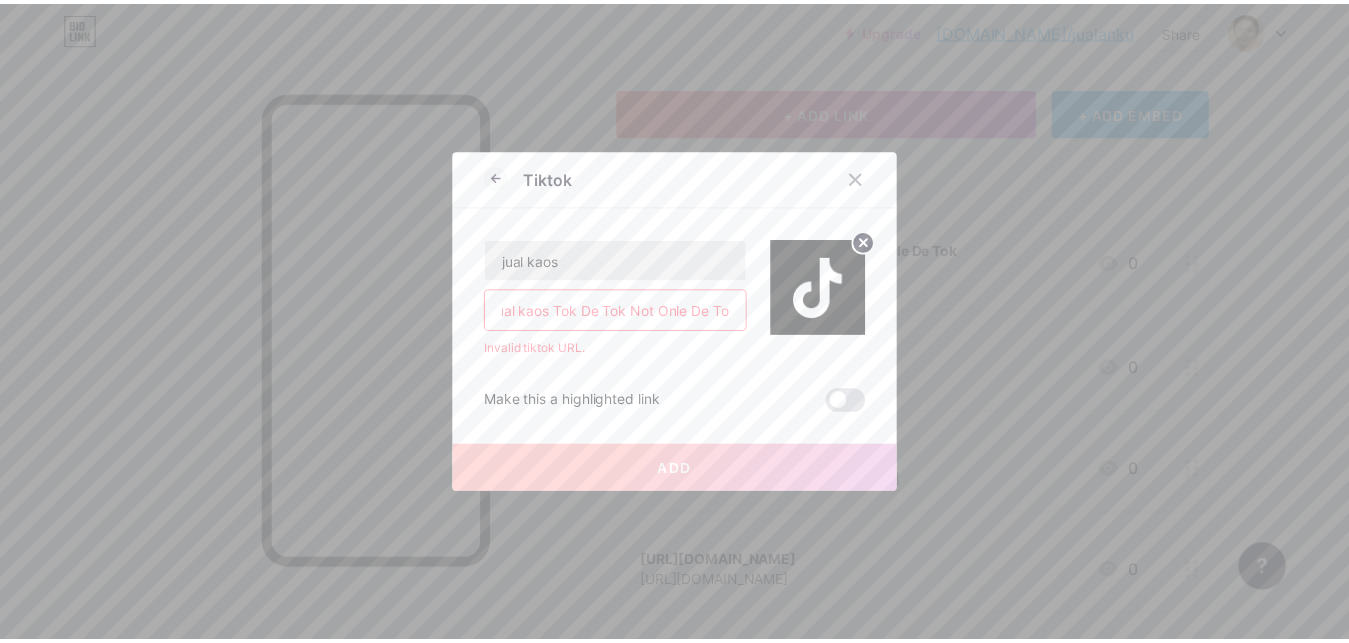 scroll, scrollTop: 0, scrollLeft: 0, axis: both 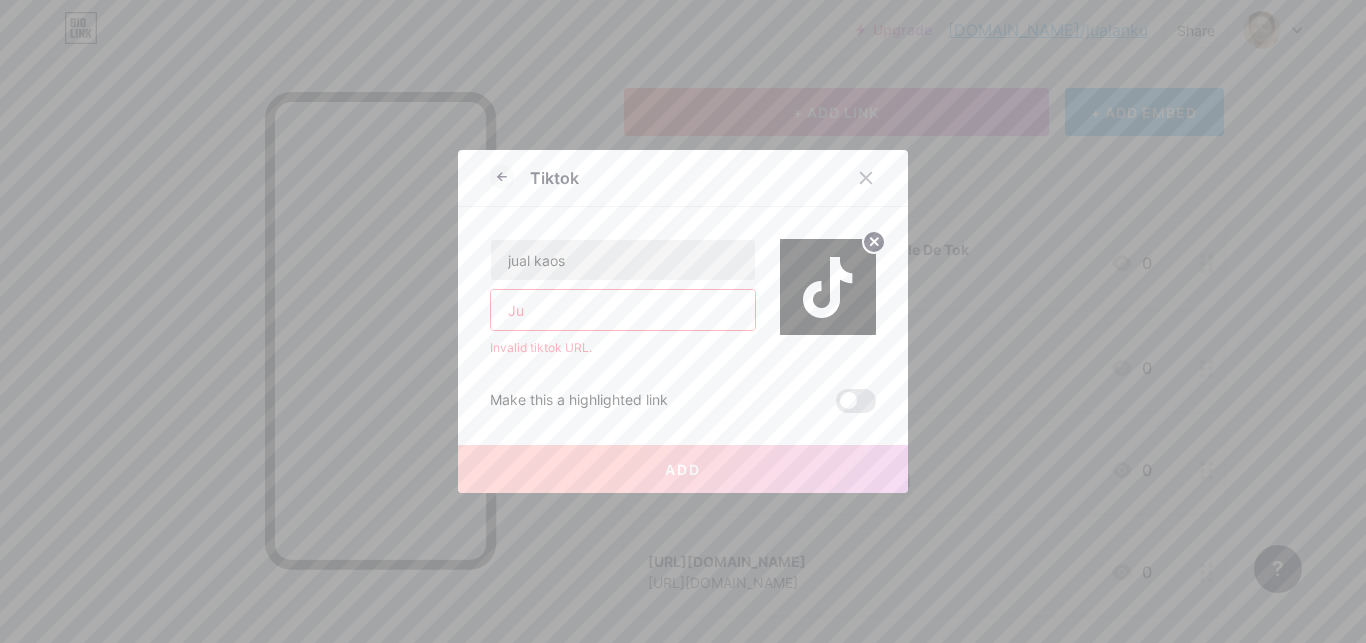 type on "J" 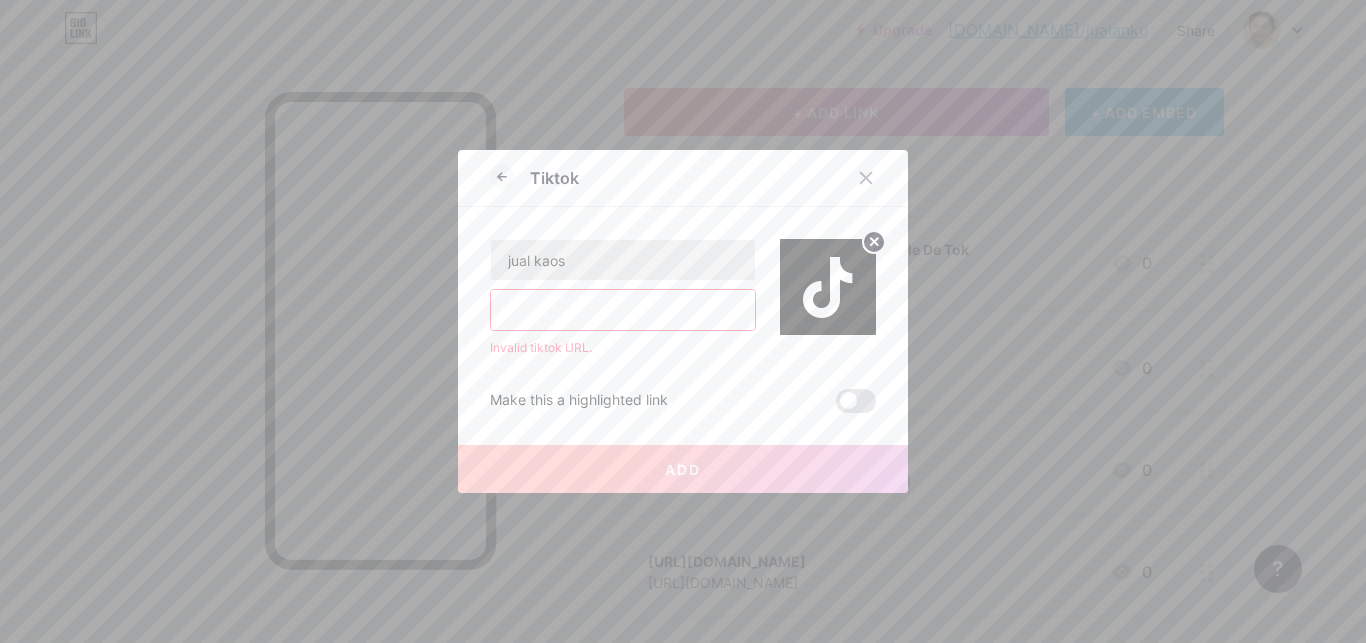 type 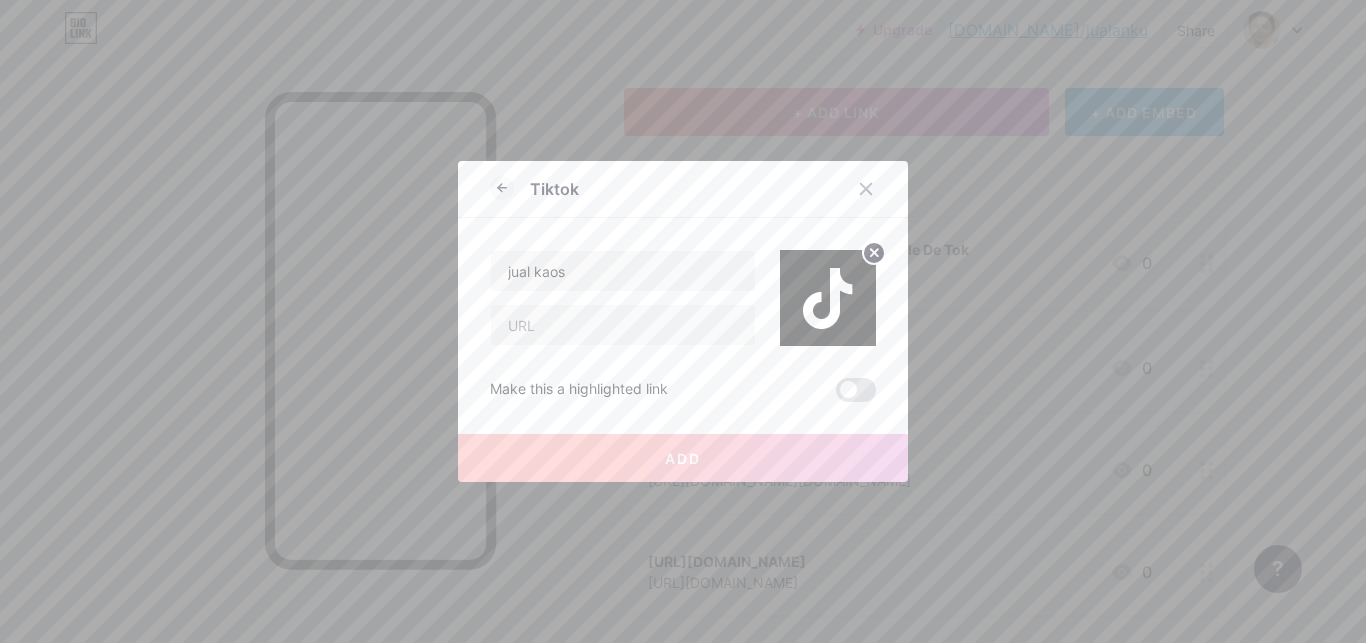 click at bounding box center [683, 321] 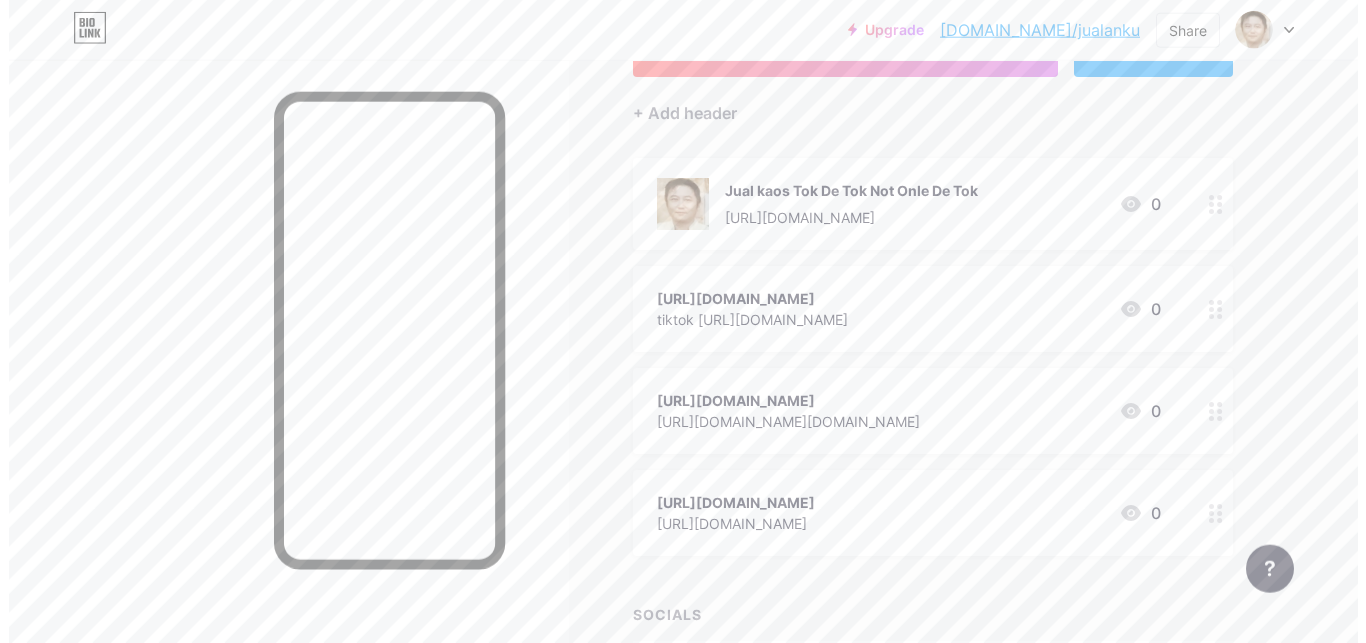 scroll, scrollTop: 0, scrollLeft: 0, axis: both 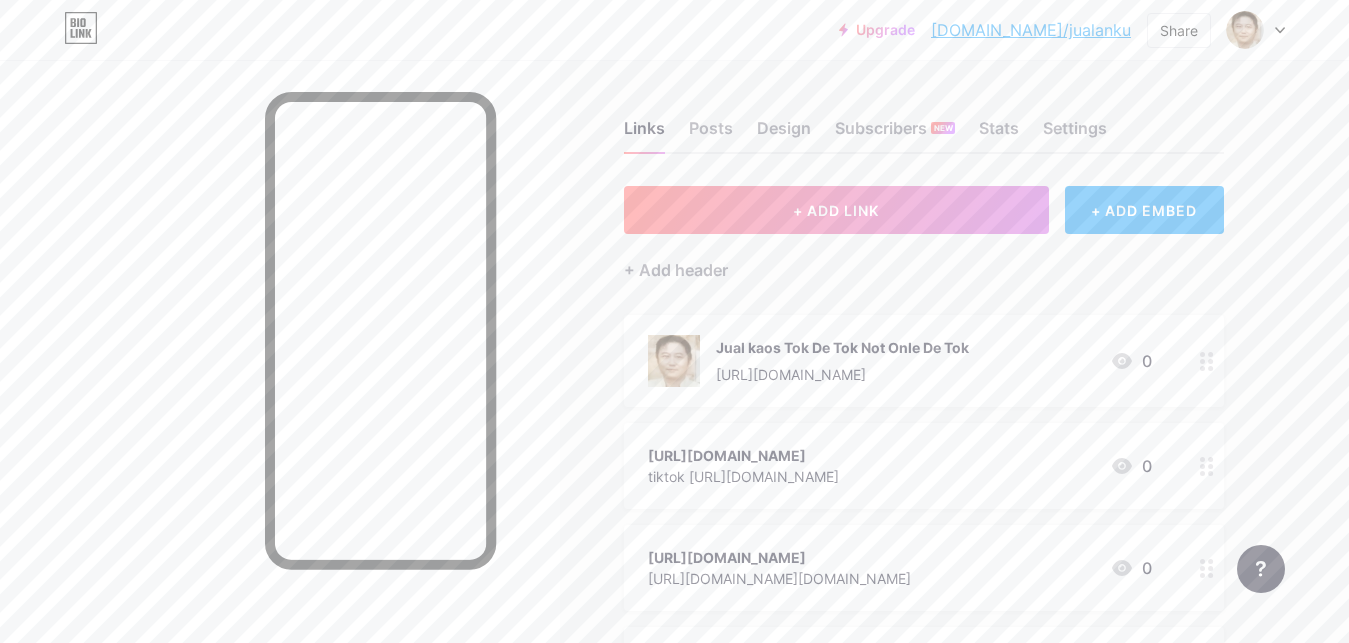 drag, startPoint x: 964, startPoint y: 481, endPoint x: 647, endPoint y: 479, distance: 317.00632 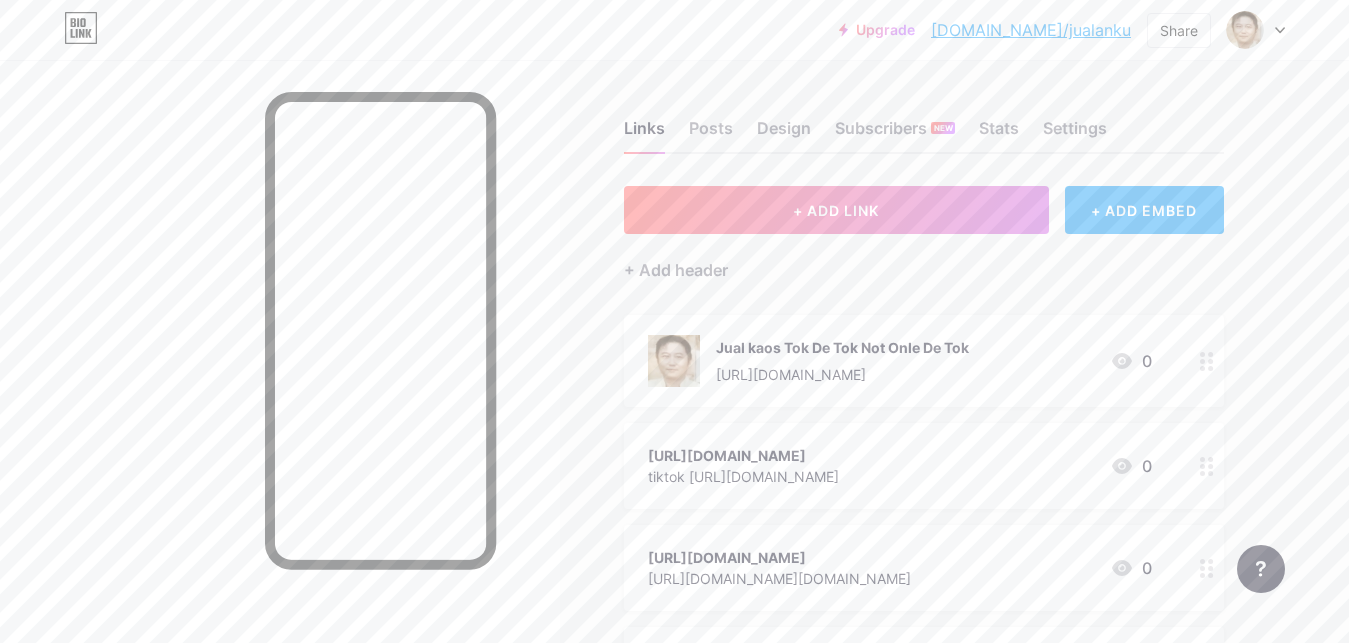 click on "[URL][DOMAIN_NAME]
tiktok   [URL][DOMAIN_NAME]
0" at bounding box center [924, 466] 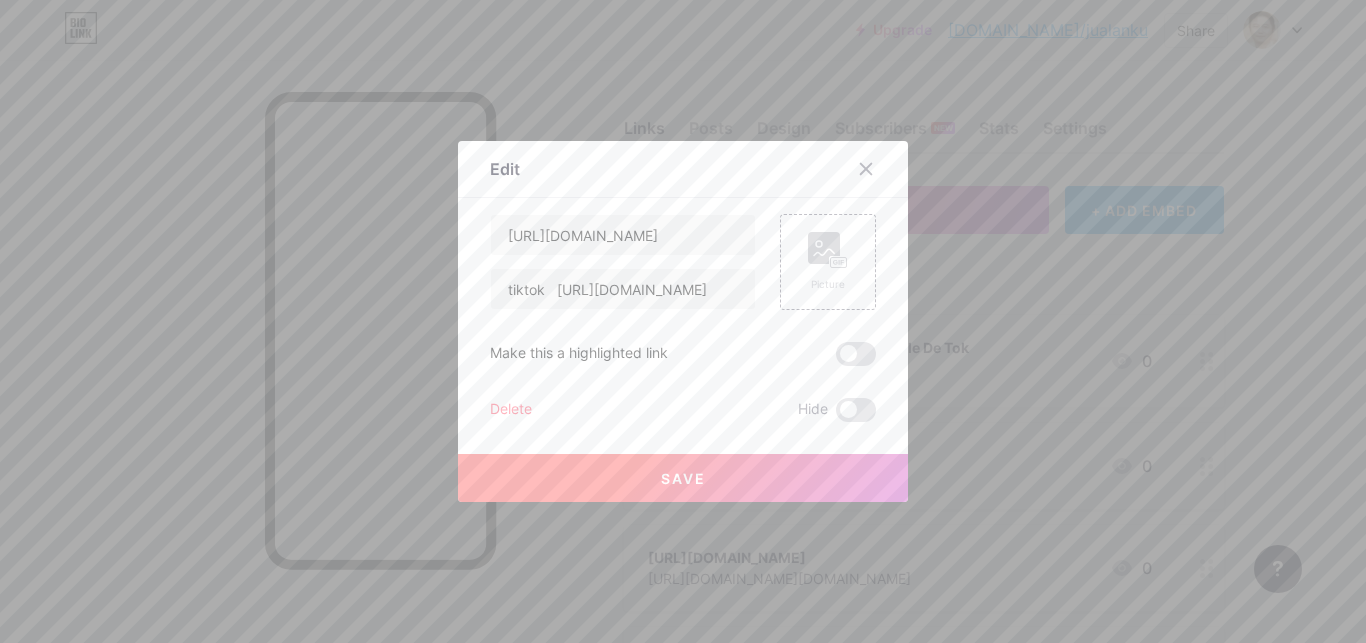 click on "Save" at bounding box center (683, 478) 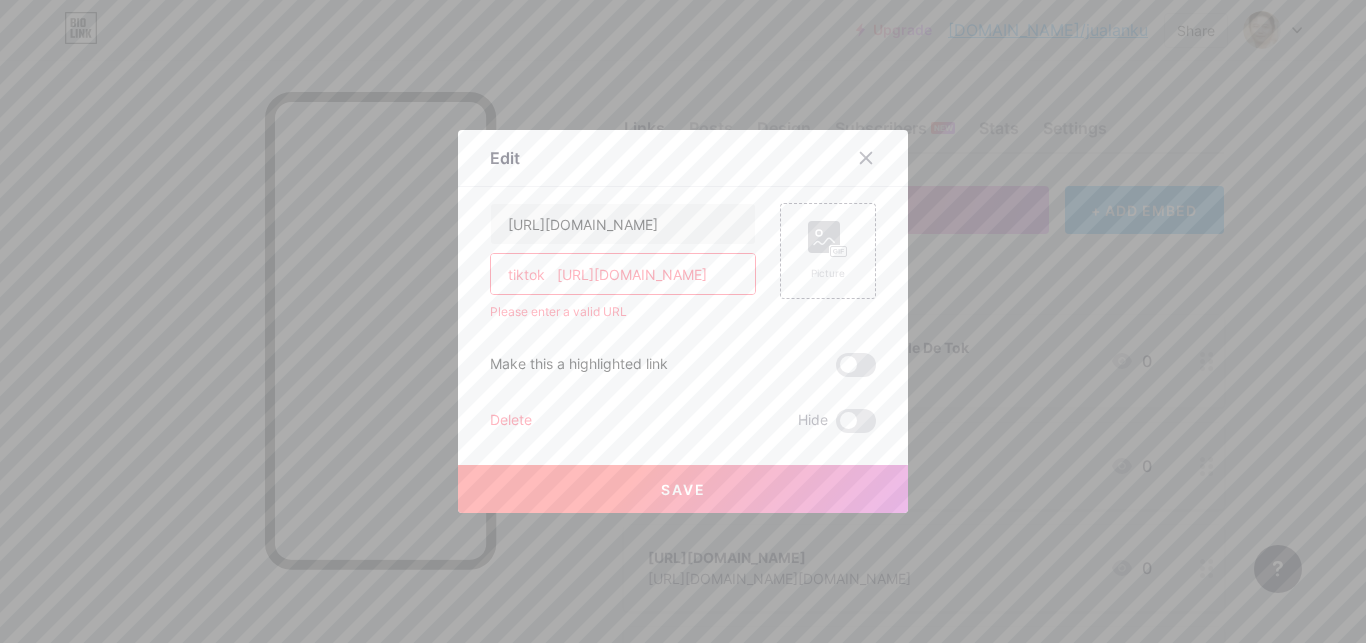 click on "tiktok   [URL][DOMAIN_NAME]" at bounding box center (623, 274) 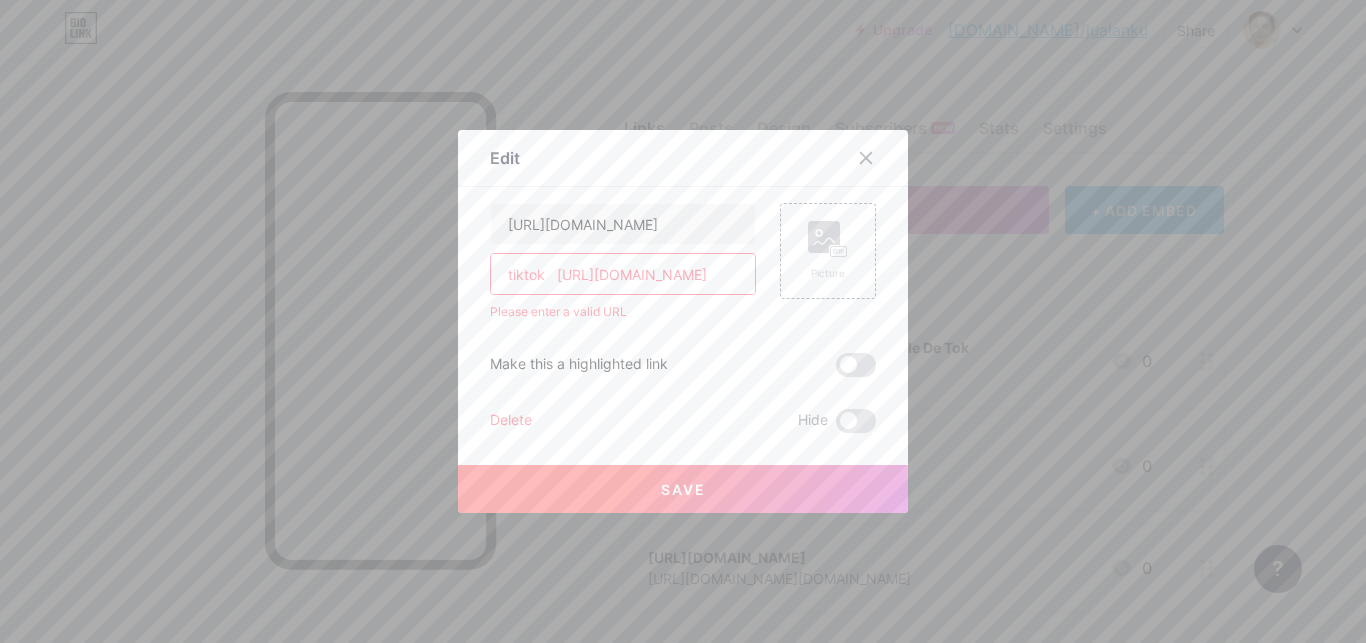 paste on "Jual kaos Tok De Tok Not Onle De Tok [URL][DOMAIN_NAME]" 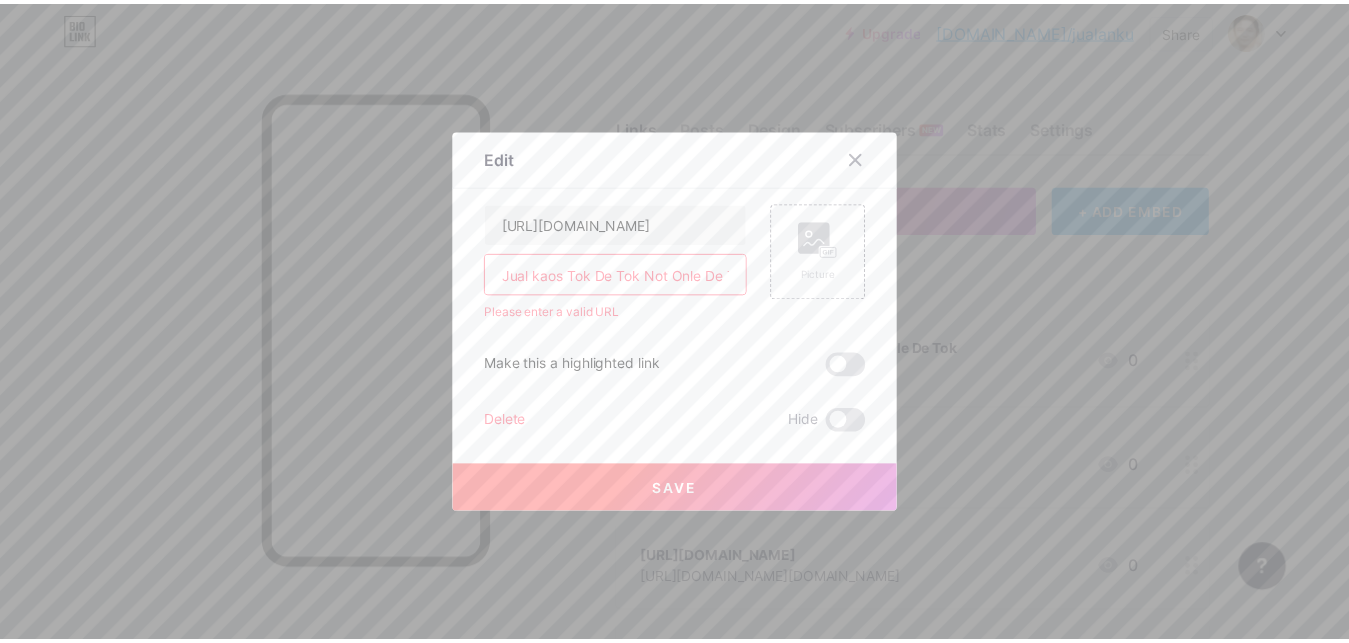 scroll, scrollTop: 0, scrollLeft: 387, axis: horizontal 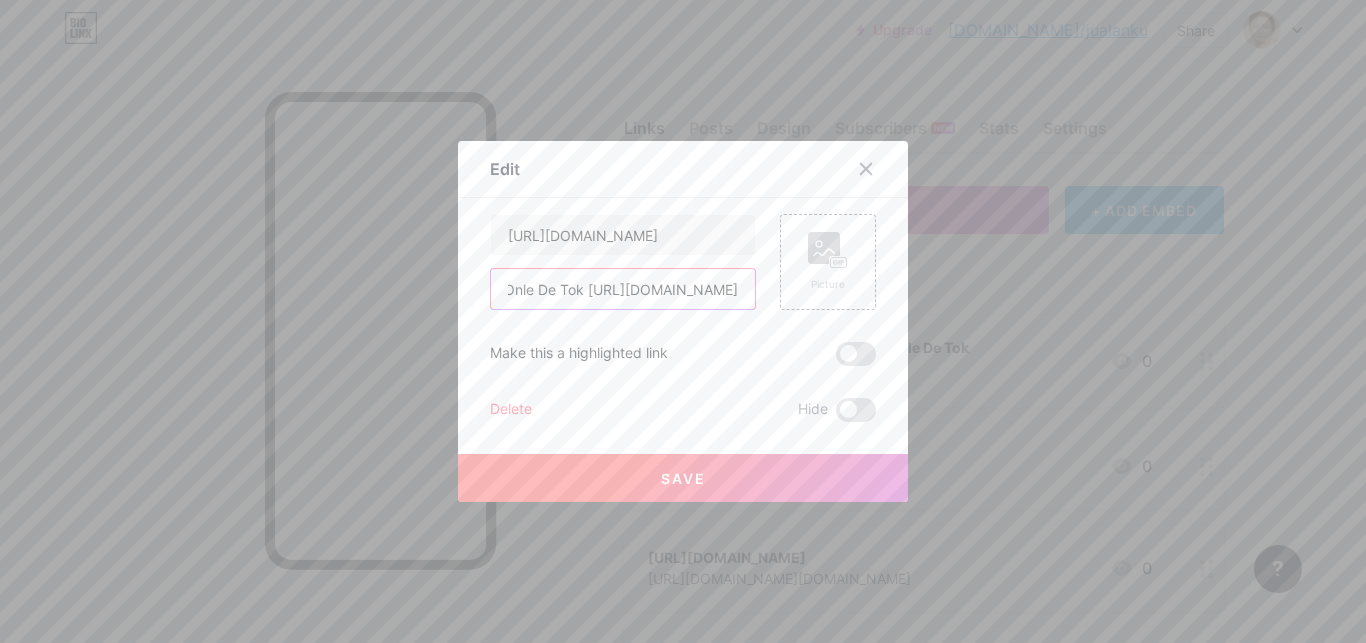 type on "Jual kaos Tok De Tok Not Onle De Tok [URL][DOMAIN_NAME]" 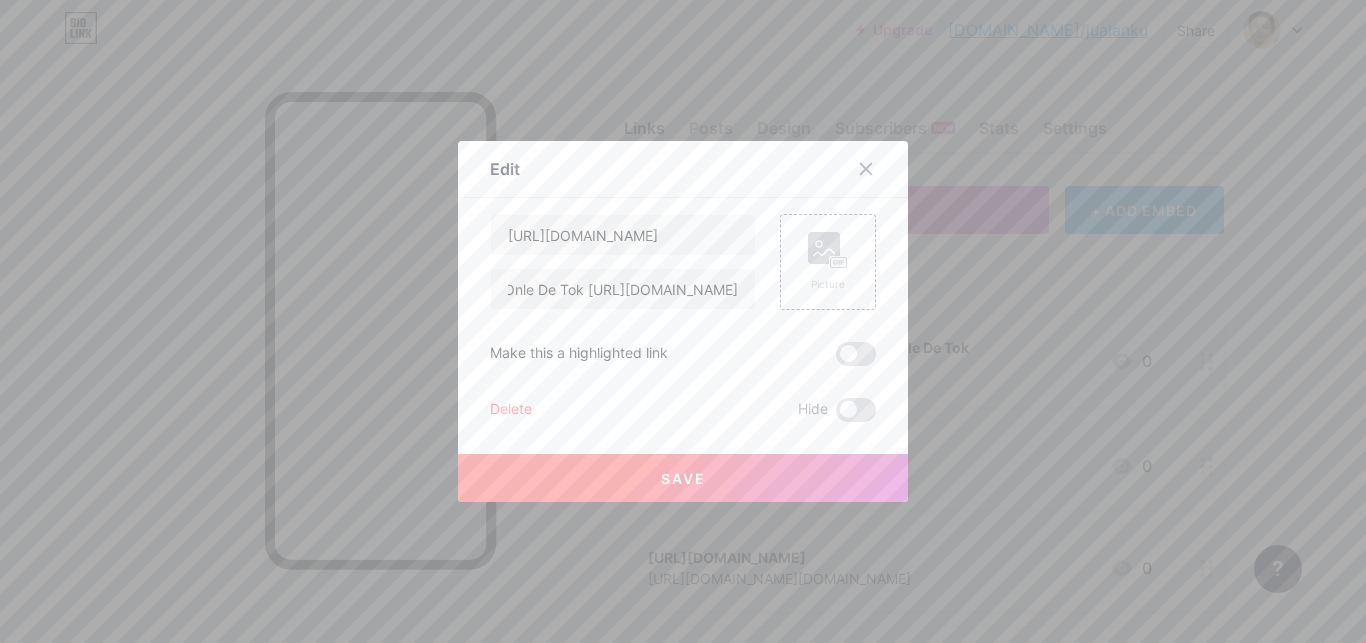 click on "Save" at bounding box center (683, 478) 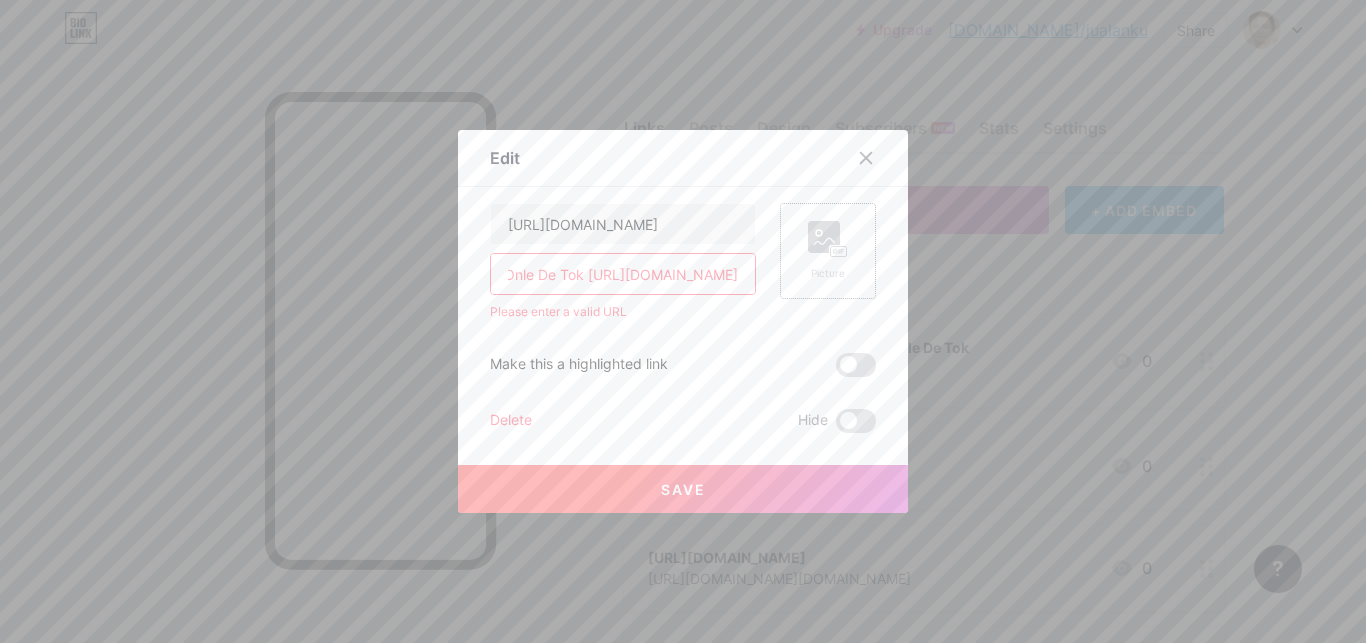click 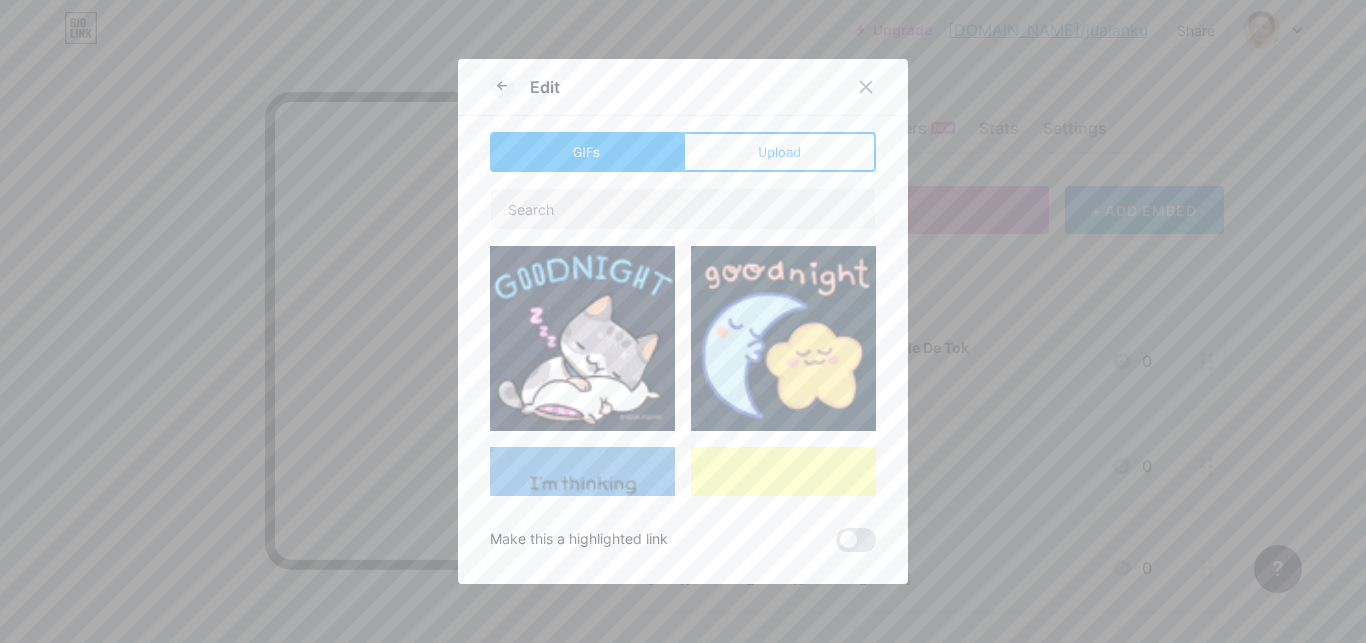 click at bounding box center [783, 338] 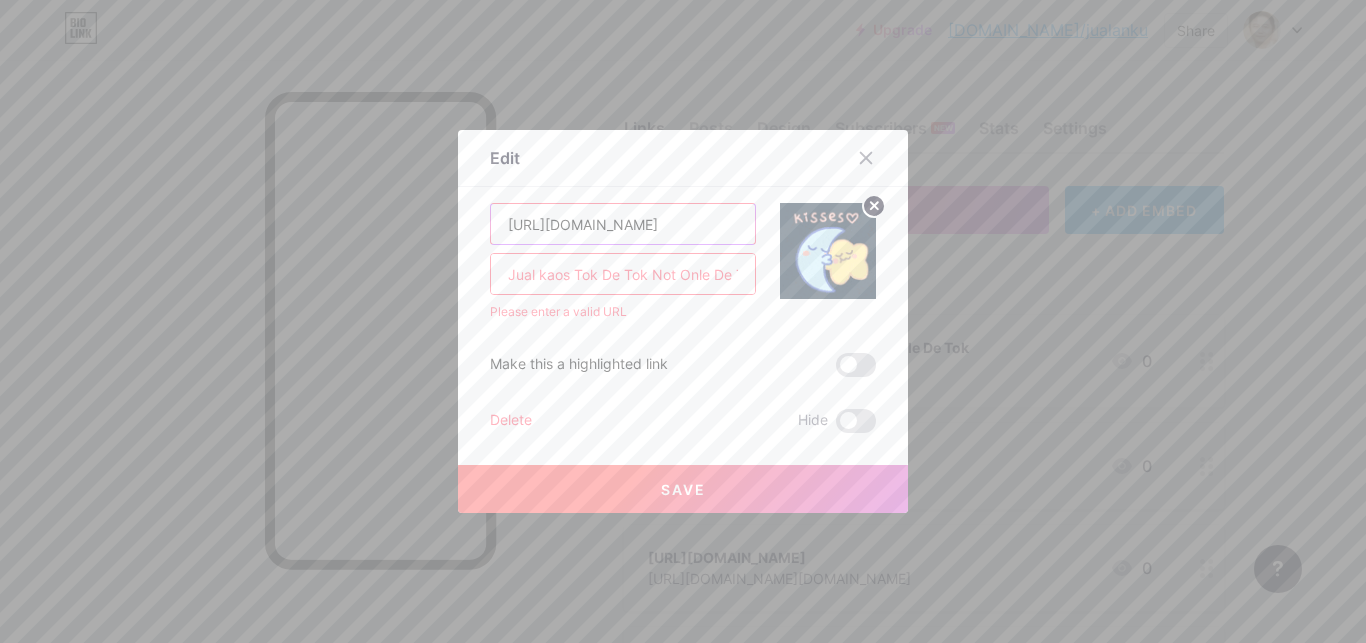 click on "[URL][DOMAIN_NAME]" at bounding box center (623, 224) 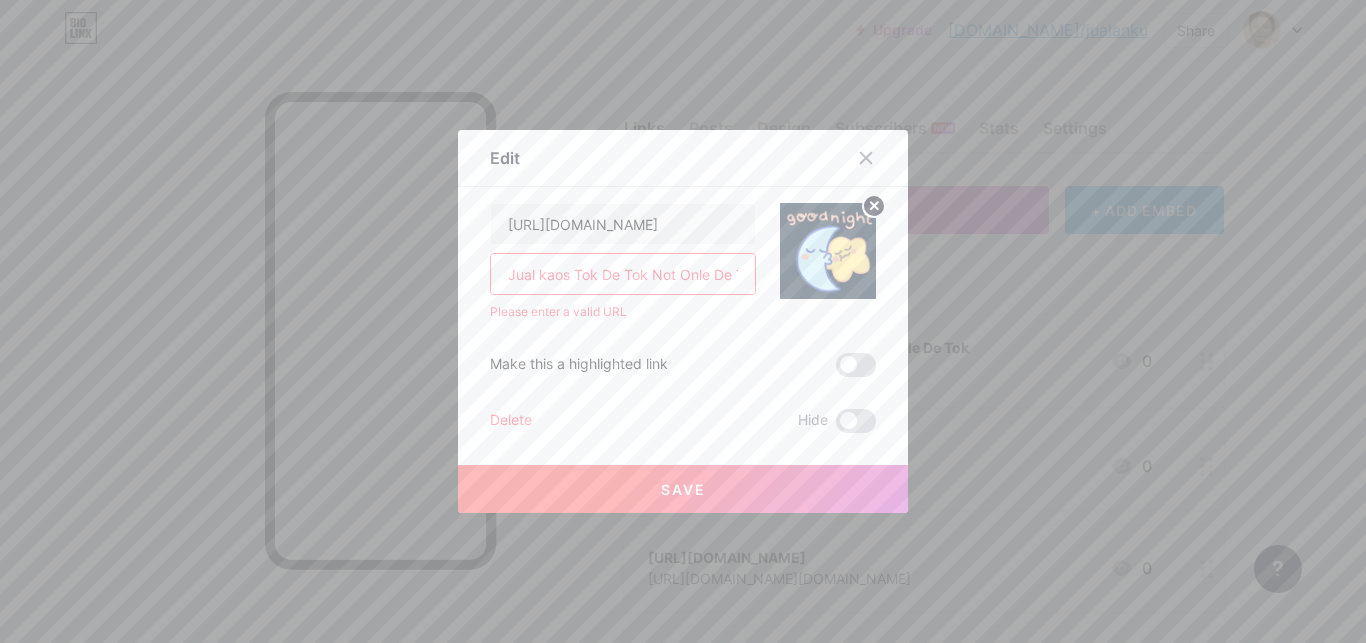 click on "Make this a highlighted link" at bounding box center [683, 365] 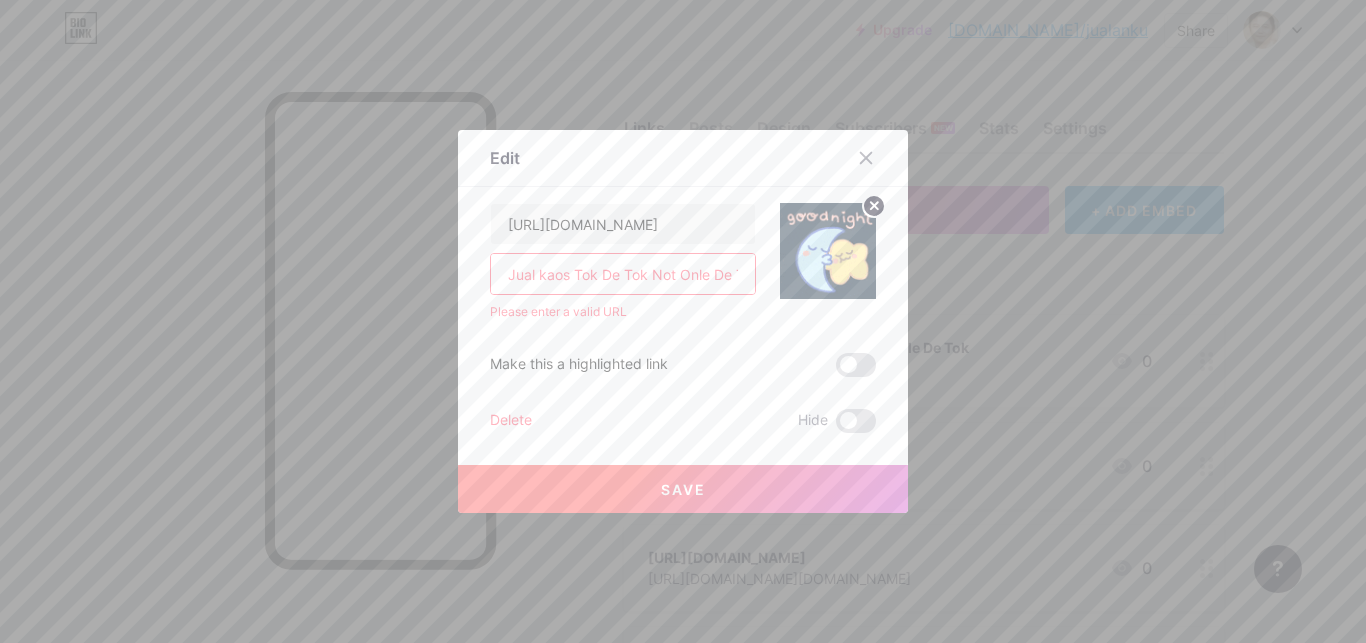 click on "Jual kaos Tok De Tok Not Onle De Tok [URL][DOMAIN_NAME]" at bounding box center (623, 274) 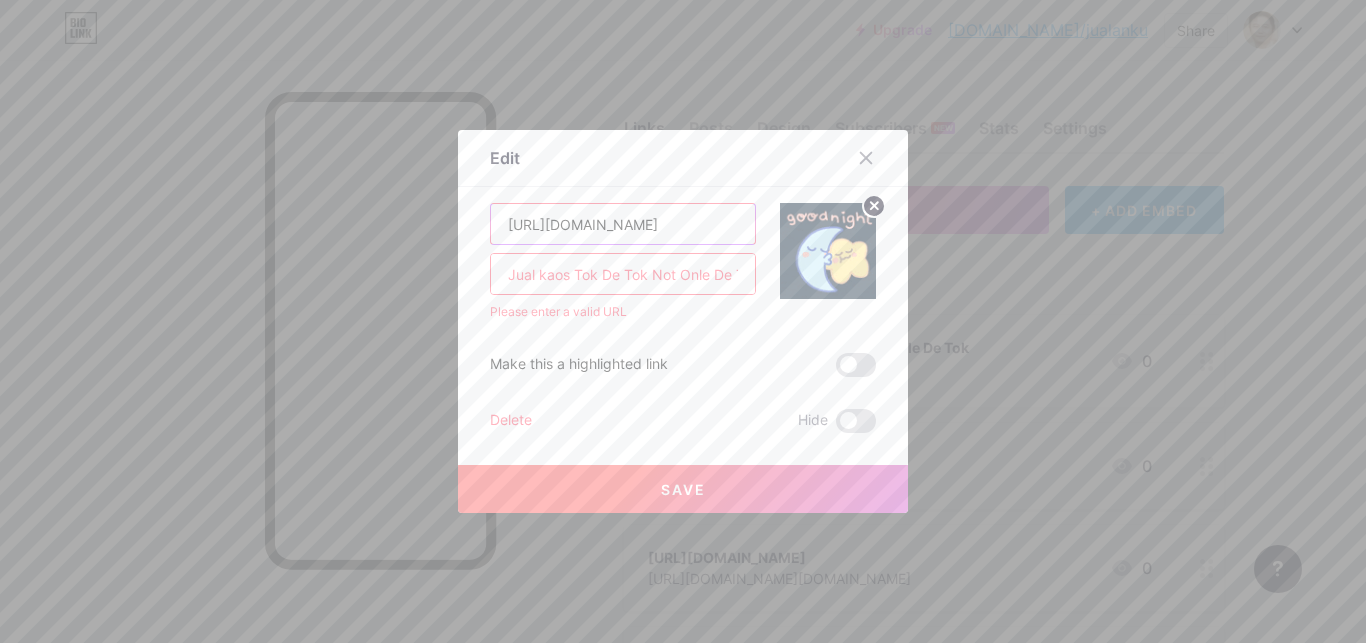 click on "[URL][DOMAIN_NAME]" at bounding box center [623, 224] 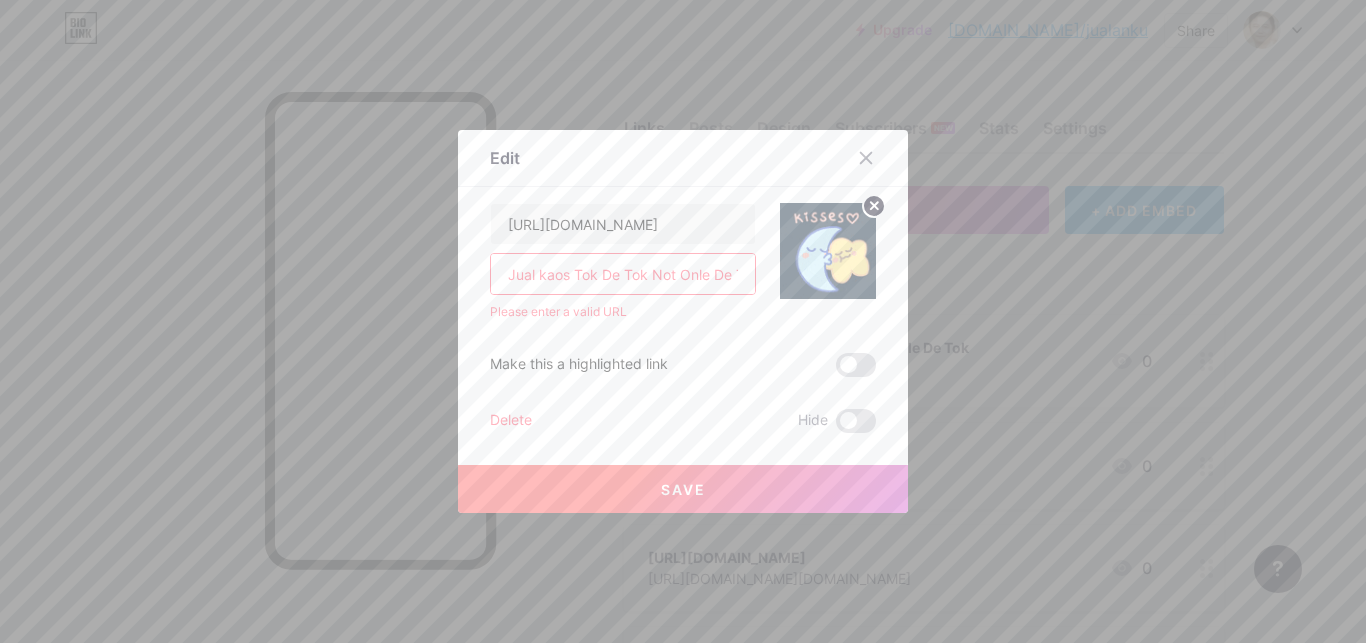 click on "Delete" at bounding box center (511, 421) 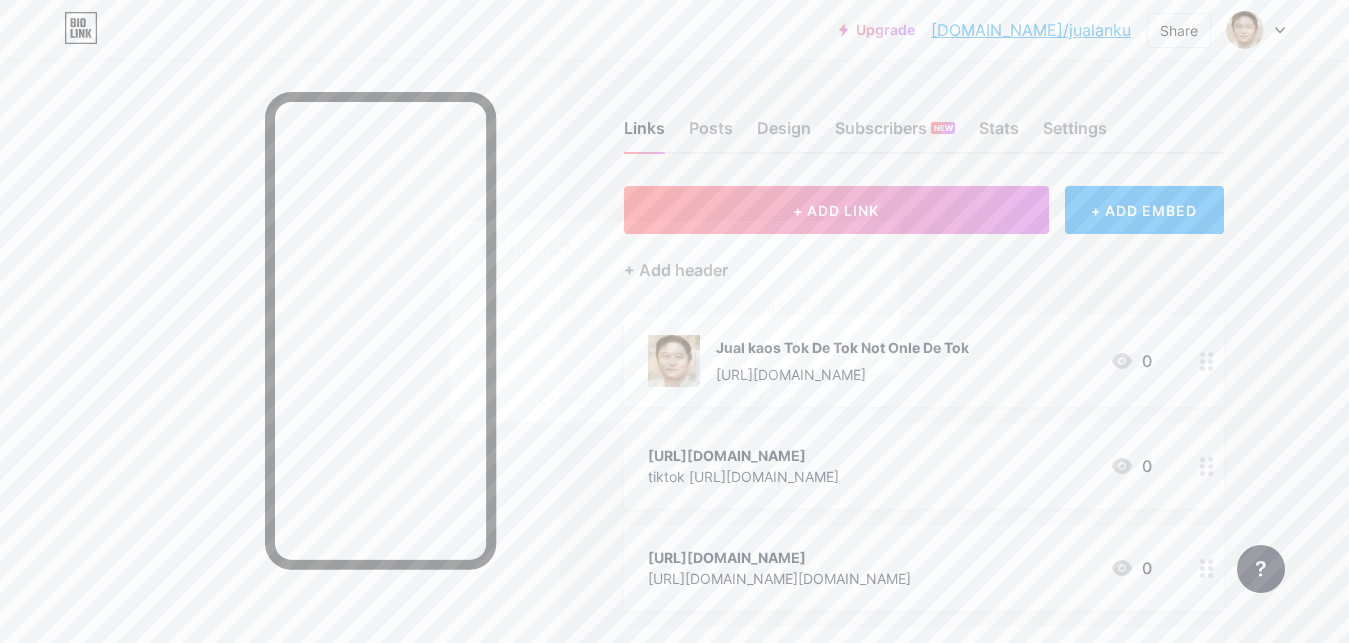 click on "Confirm" at bounding box center [786, 398] 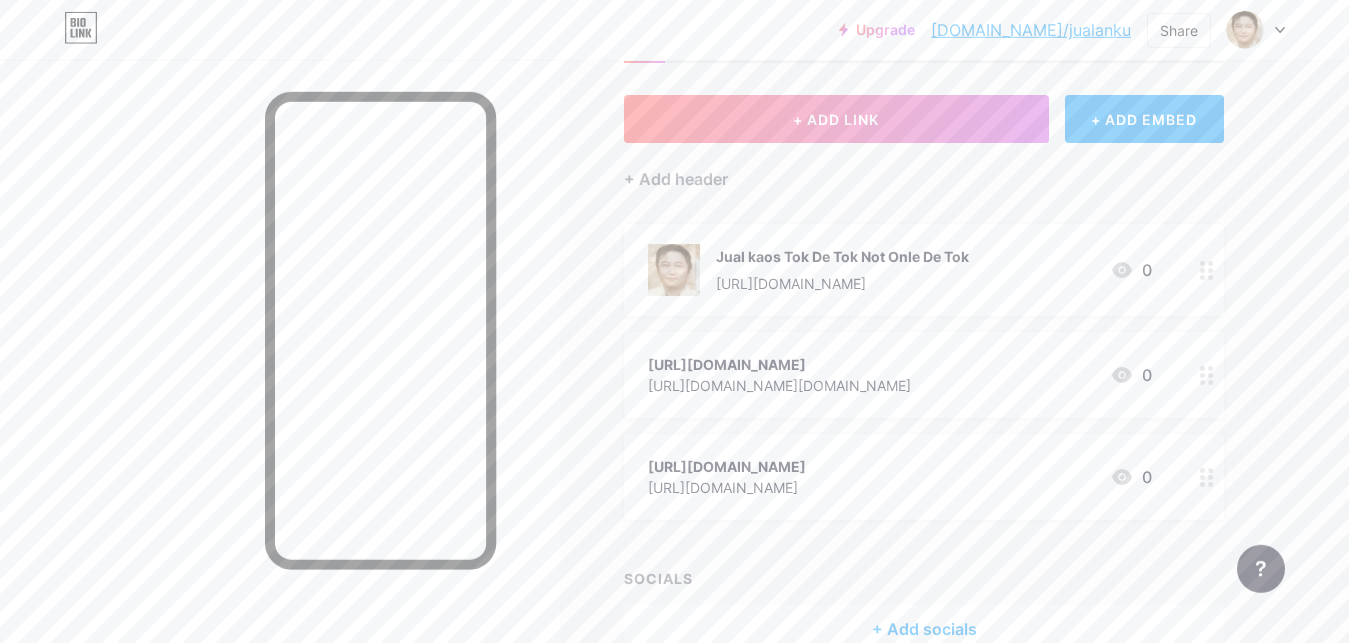 scroll, scrollTop: 200, scrollLeft: 0, axis: vertical 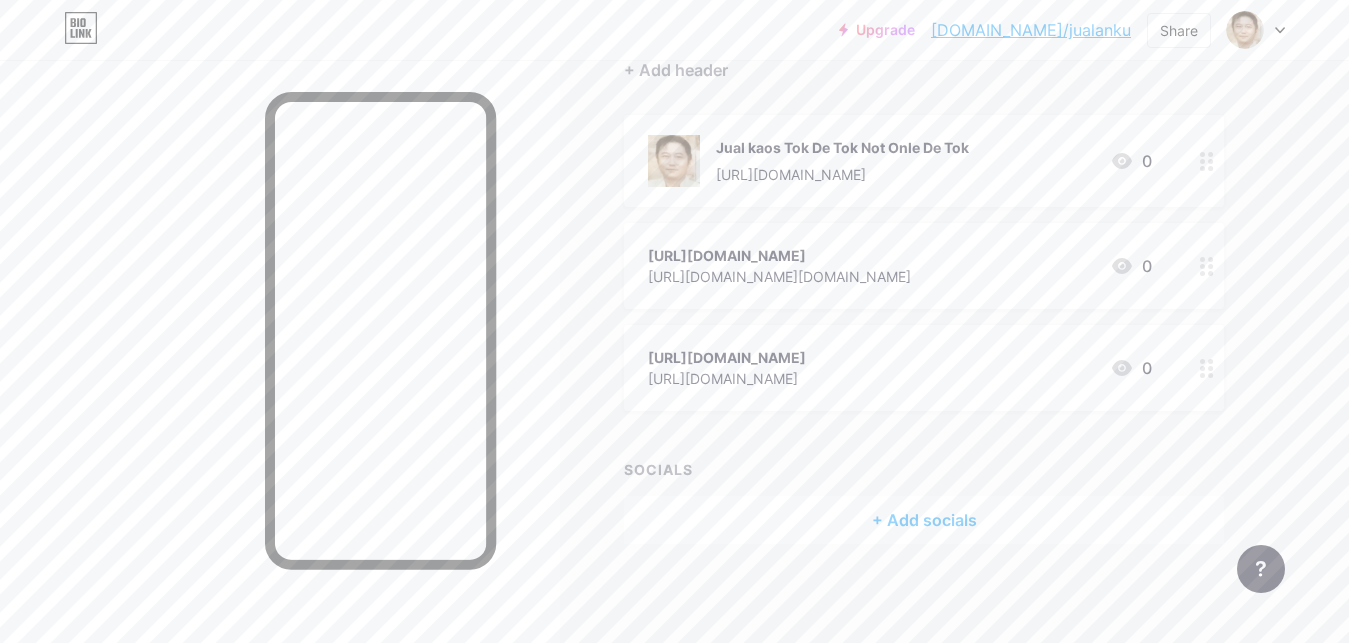 click on "[URL][DOMAIN_NAME]
[URL][DOMAIN_NAME][DOMAIN_NAME]
0" at bounding box center (900, 266) 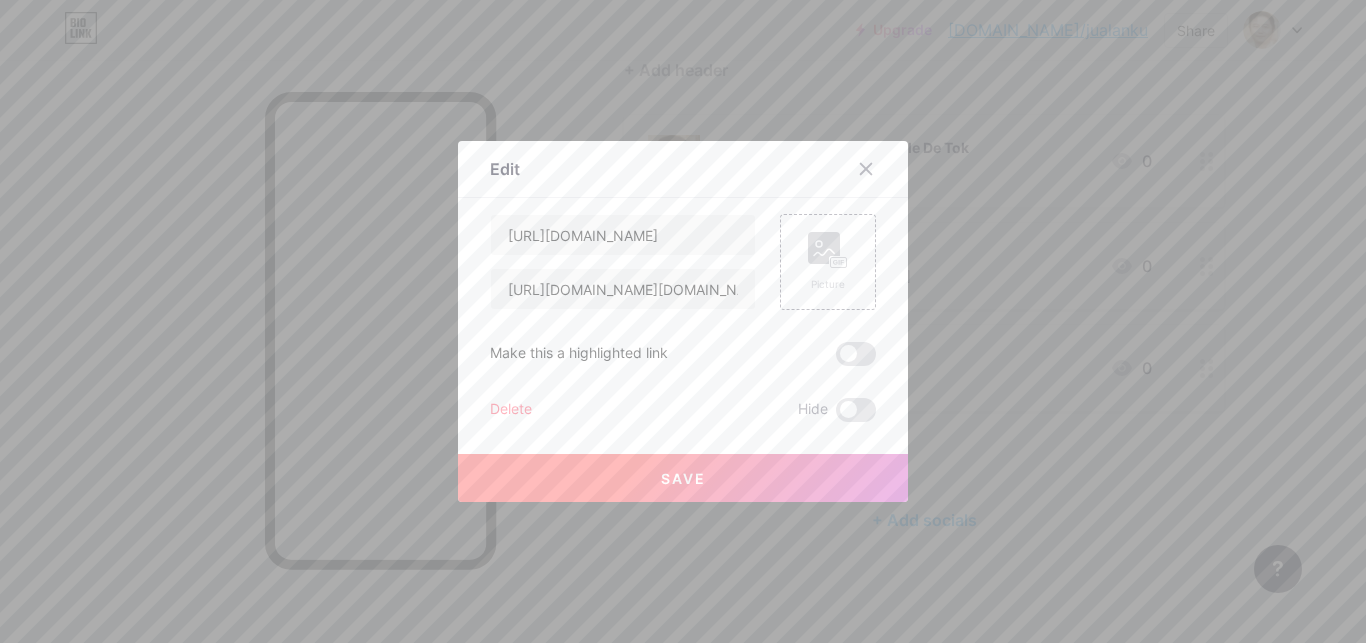 click on "Save" at bounding box center [683, 478] 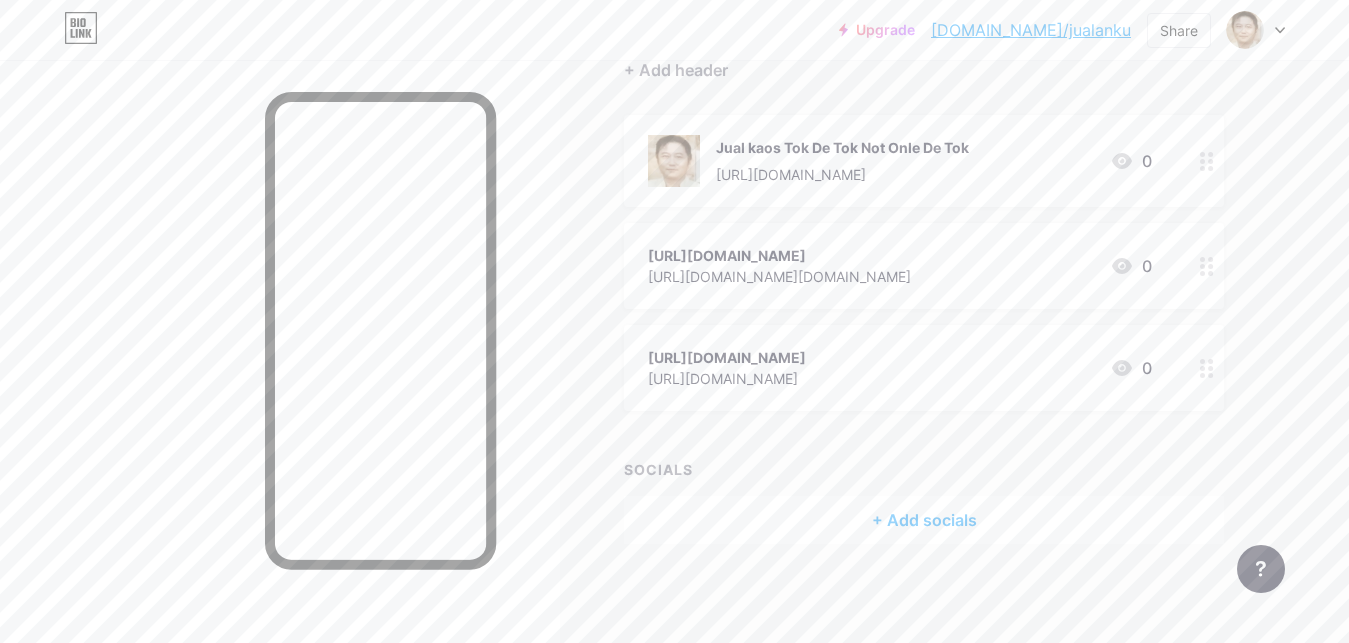 click on "[DOMAIN_NAME]/jualanku" at bounding box center (1031, 30) 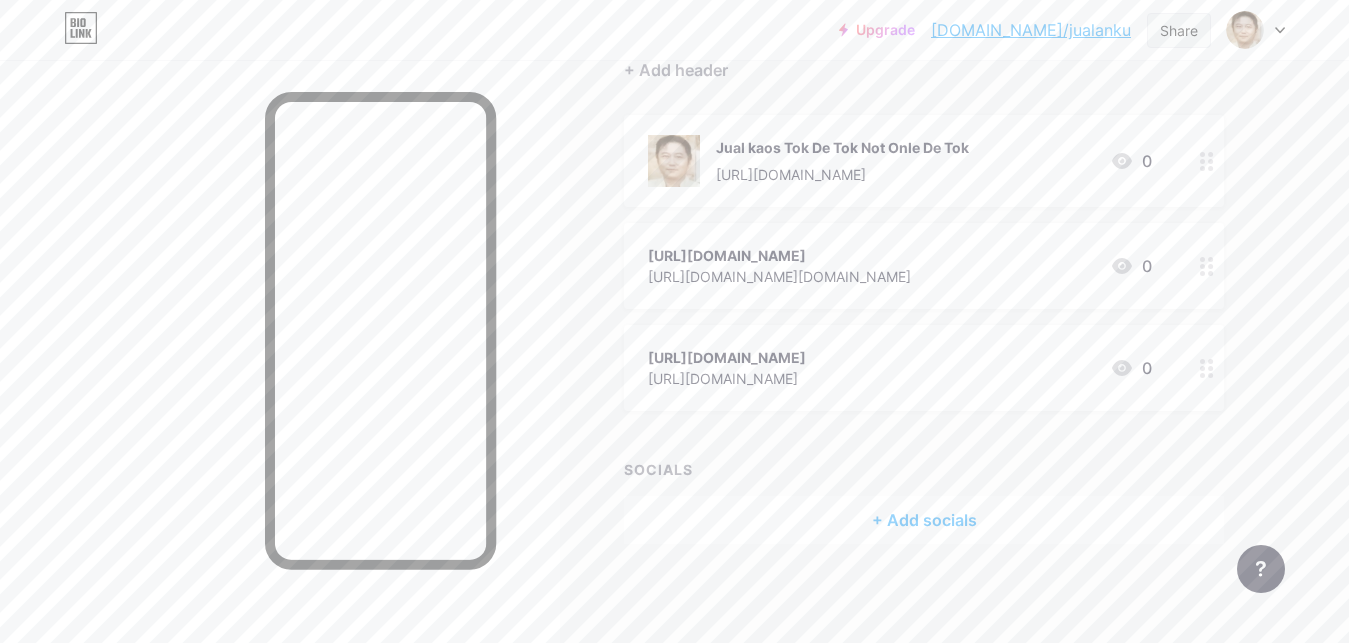 click on "Share" at bounding box center [1179, 30] 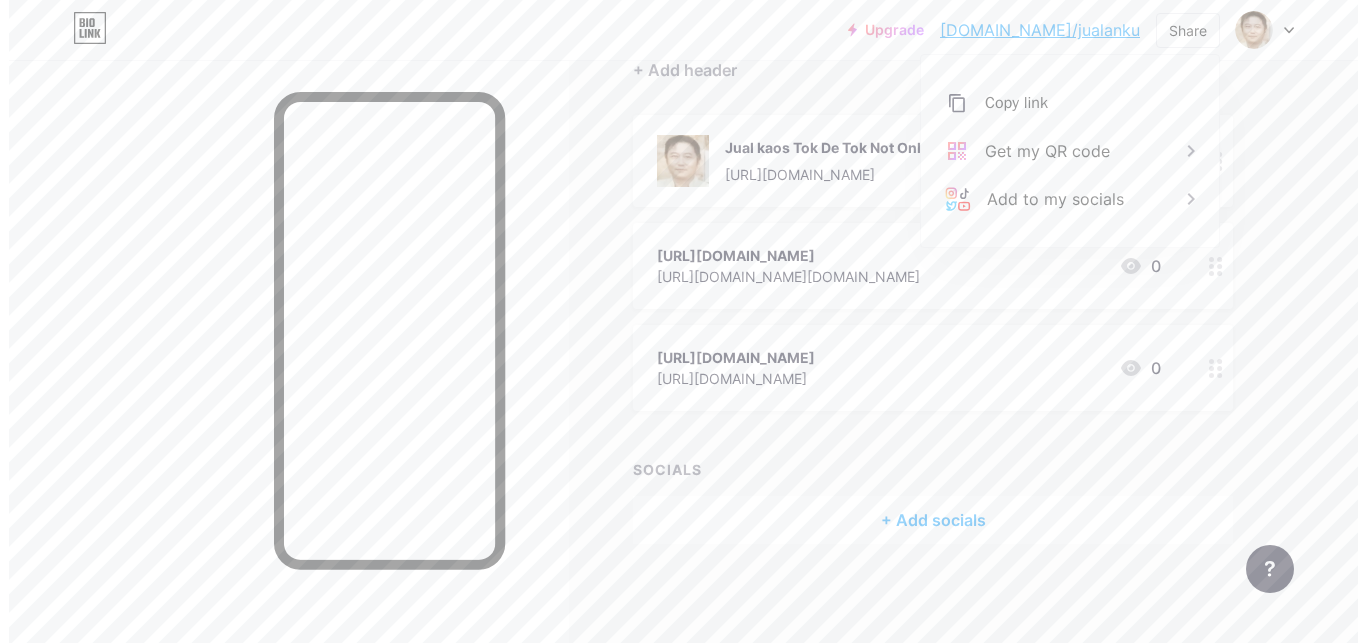 scroll, scrollTop: 0, scrollLeft: 0, axis: both 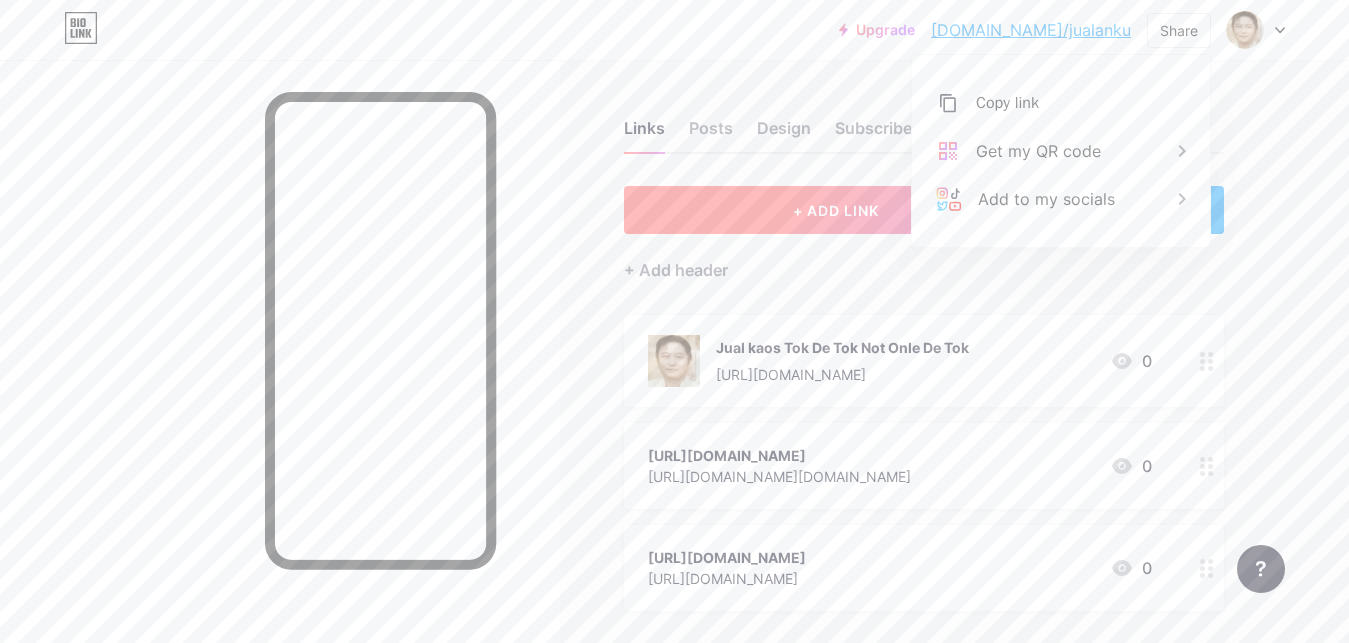 click on "+ ADD LINK" at bounding box center [836, 210] 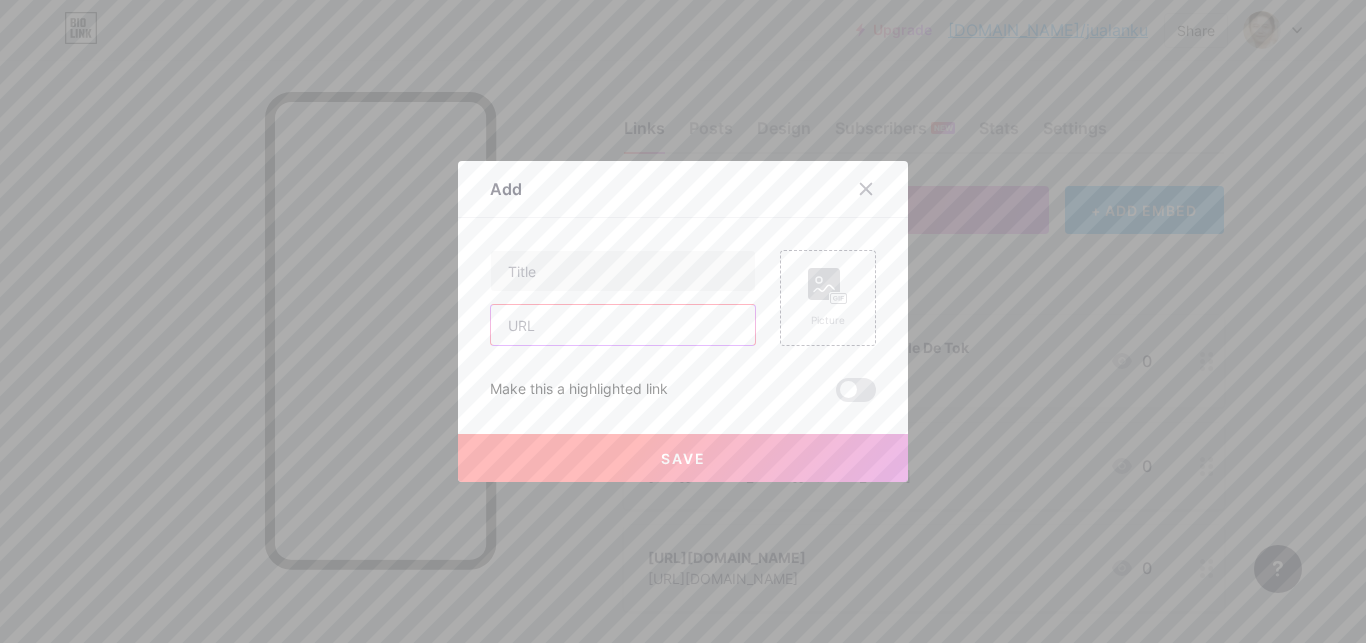 click at bounding box center [623, 325] 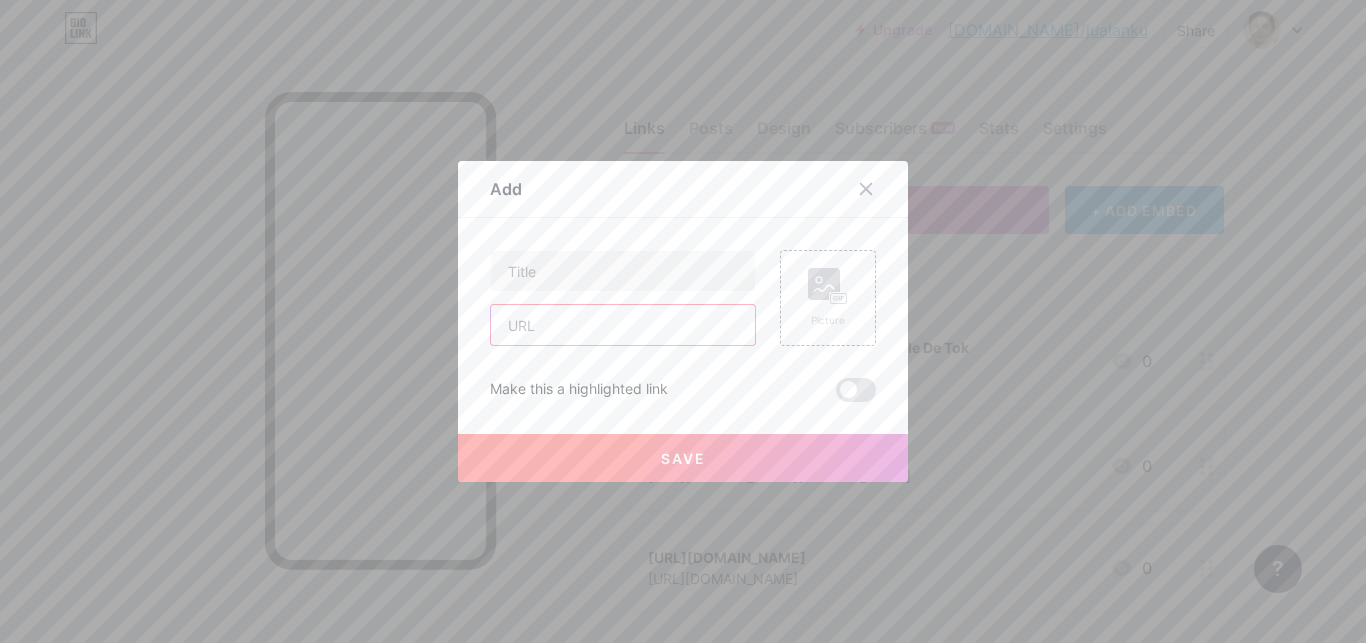click at bounding box center (623, 325) 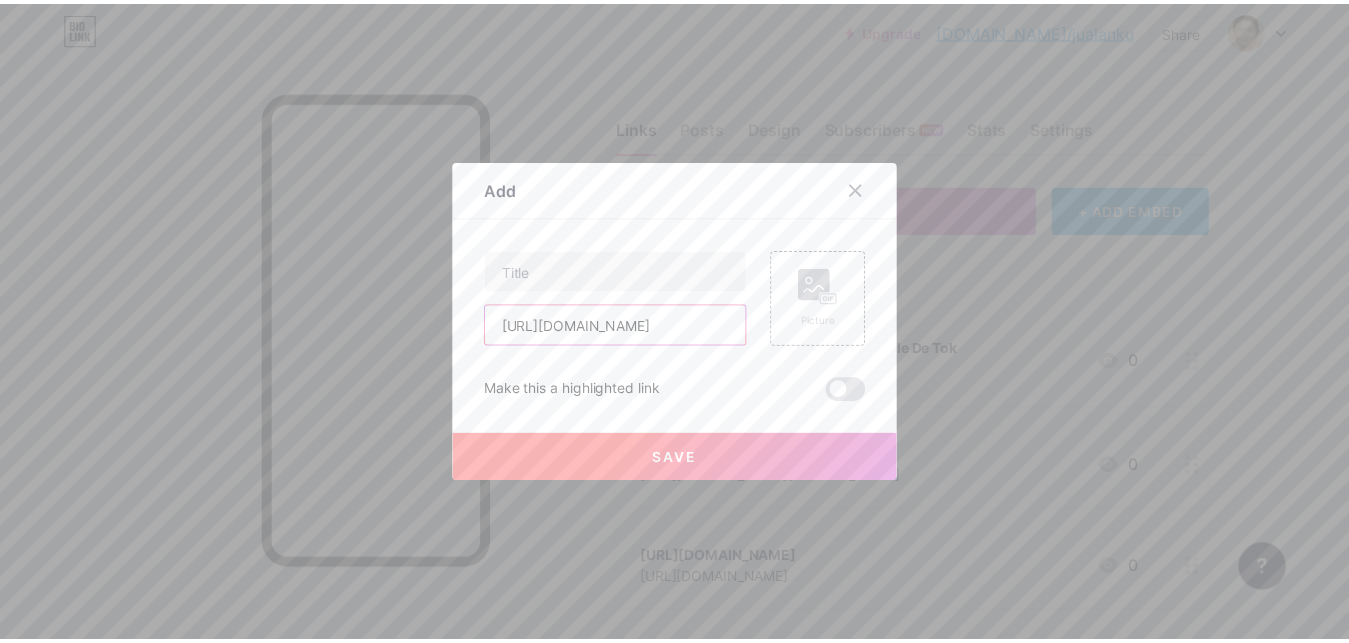 scroll, scrollTop: 0, scrollLeft: 3515, axis: horizontal 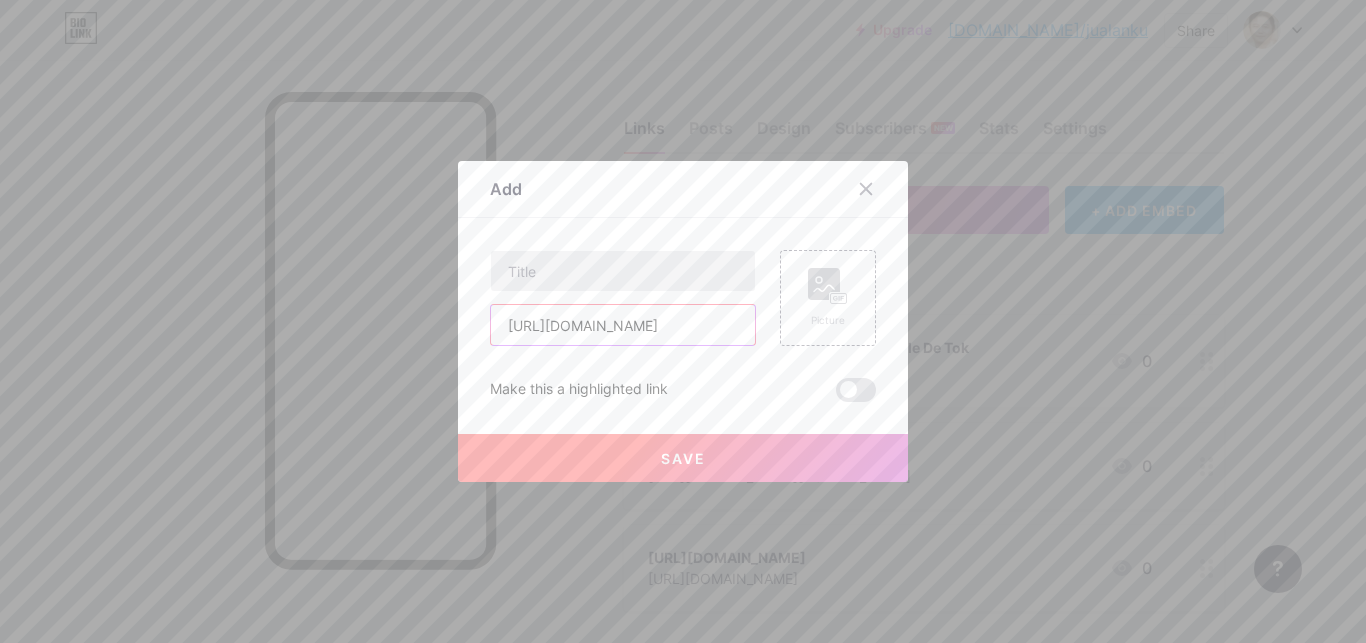 type on "[URL][DOMAIN_NAME]" 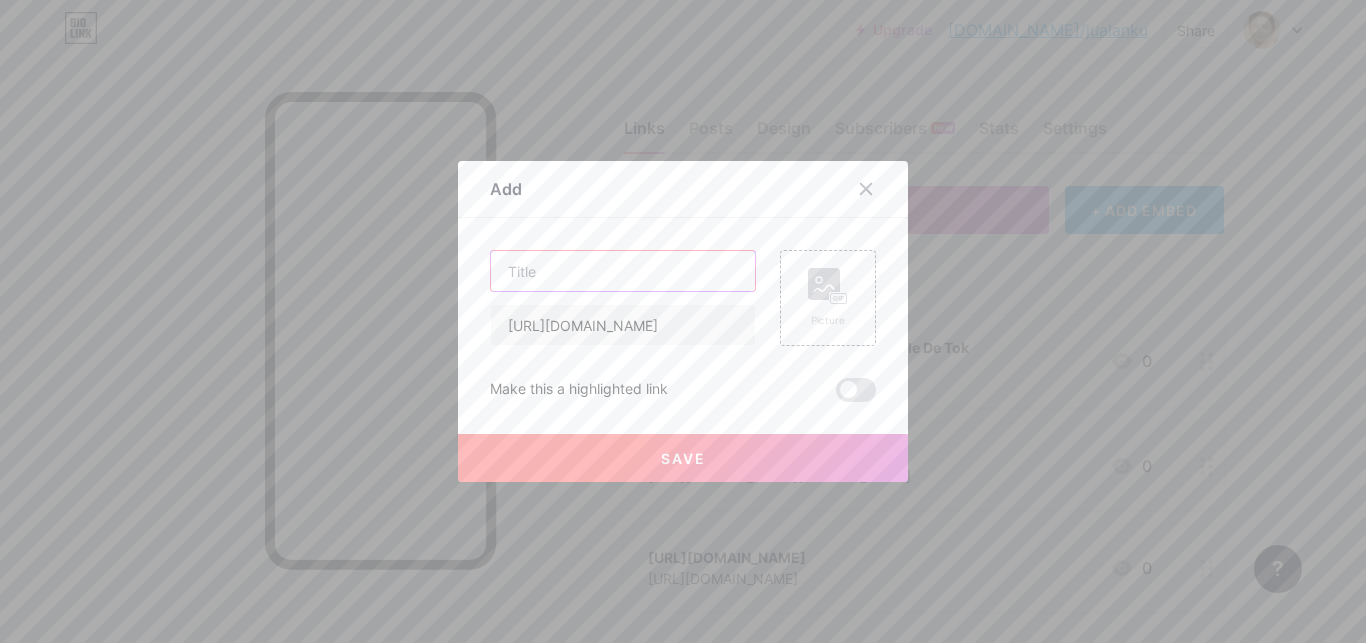 click at bounding box center (623, 271) 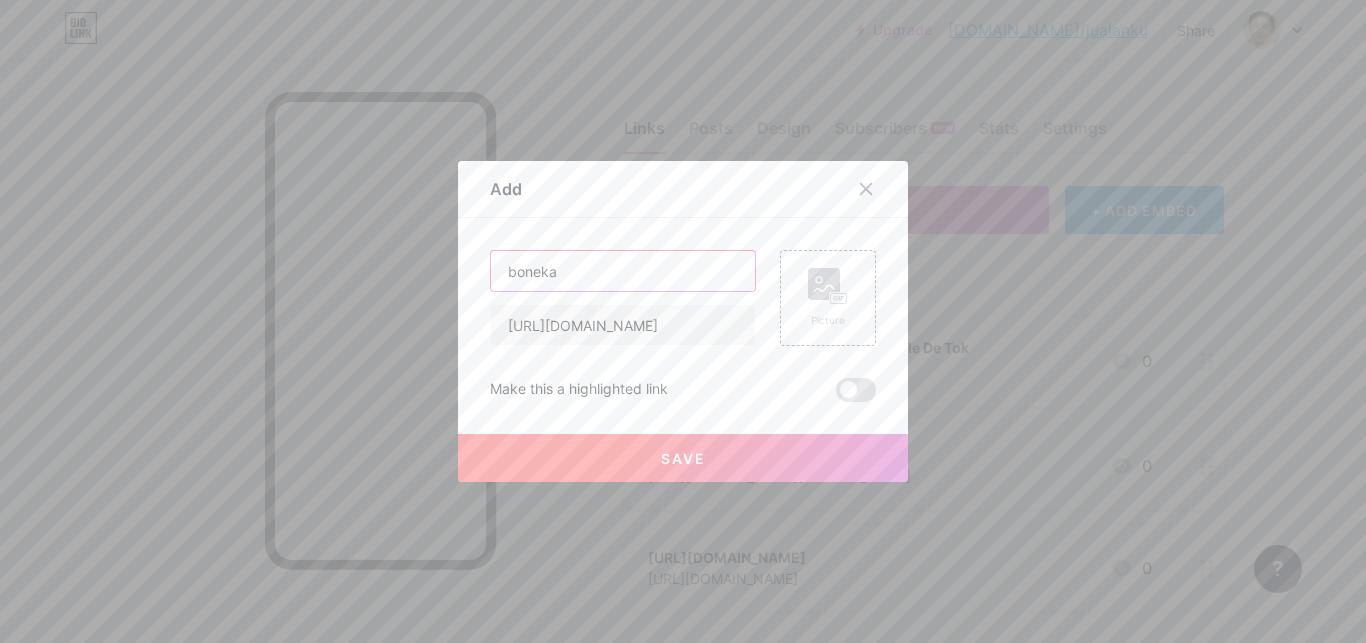 type on "boneka" 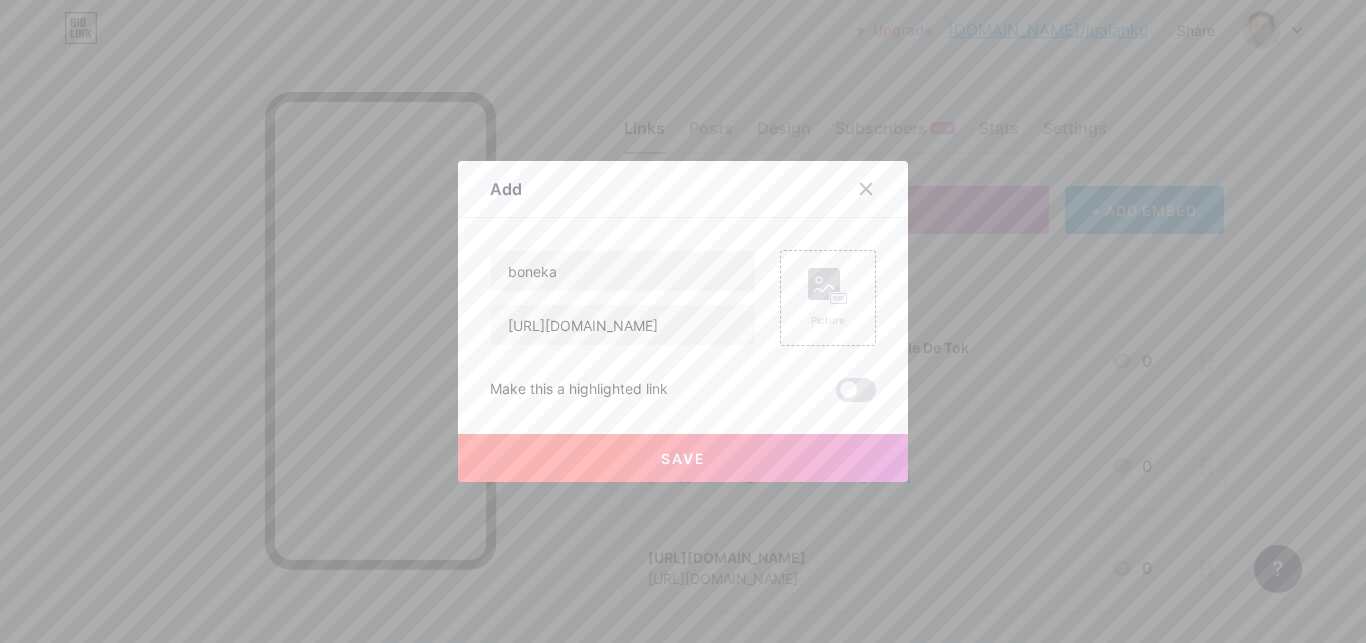 click on "Save" at bounding box center [683, 458] 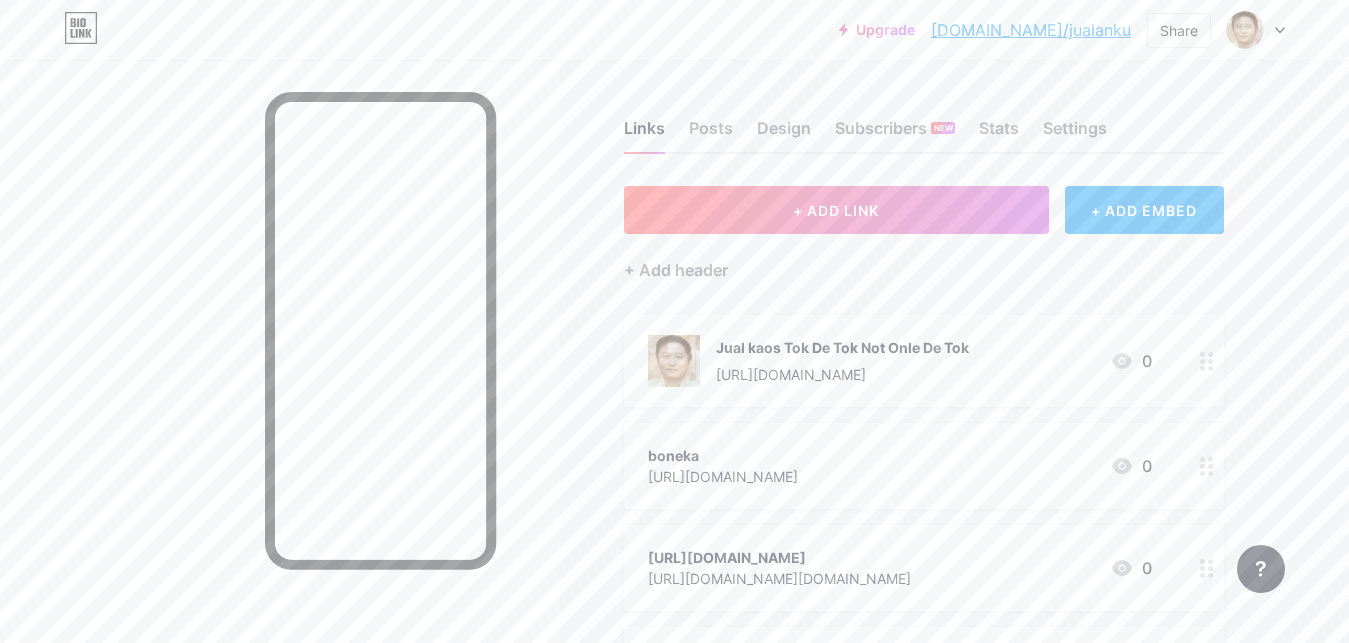 click on "[URL][DOMAIN_NAME]" at bounding box center (723, 476) 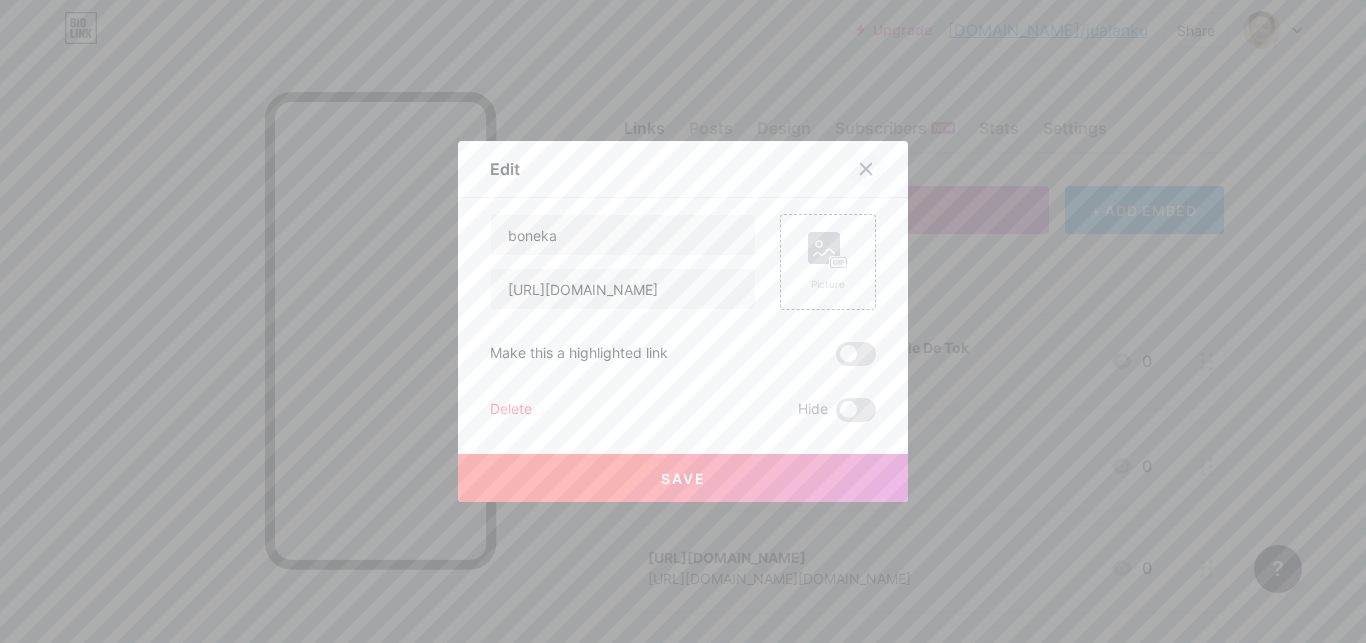 click 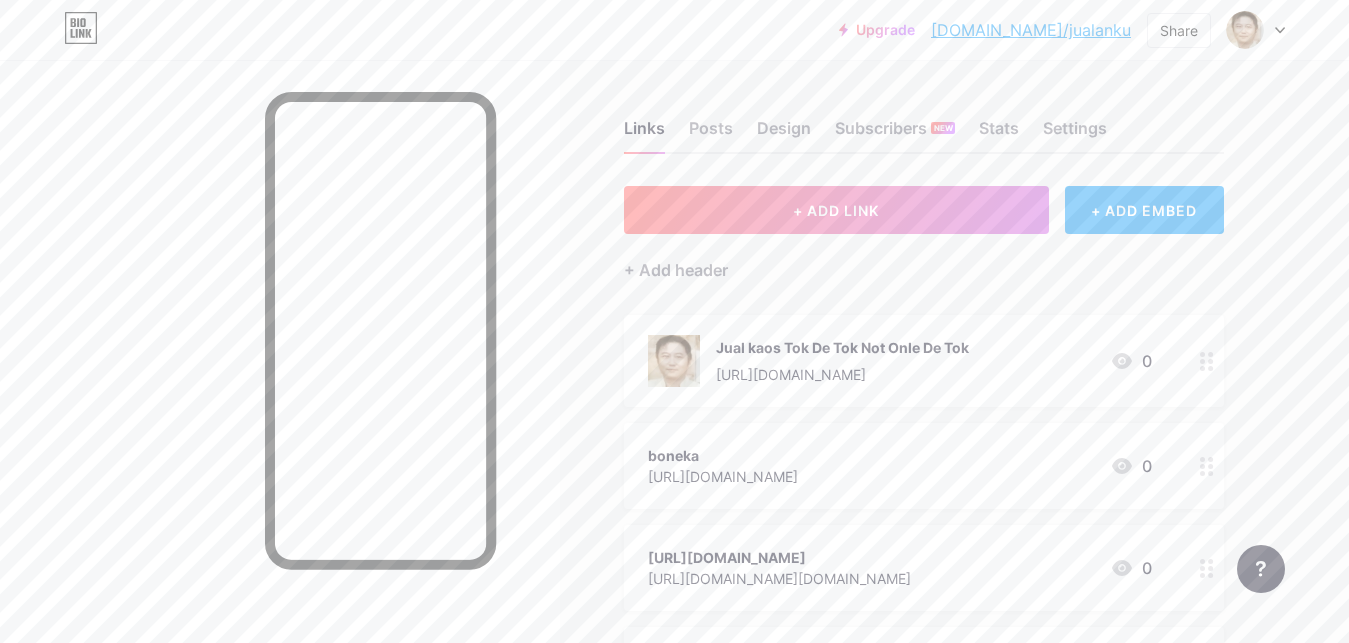 click 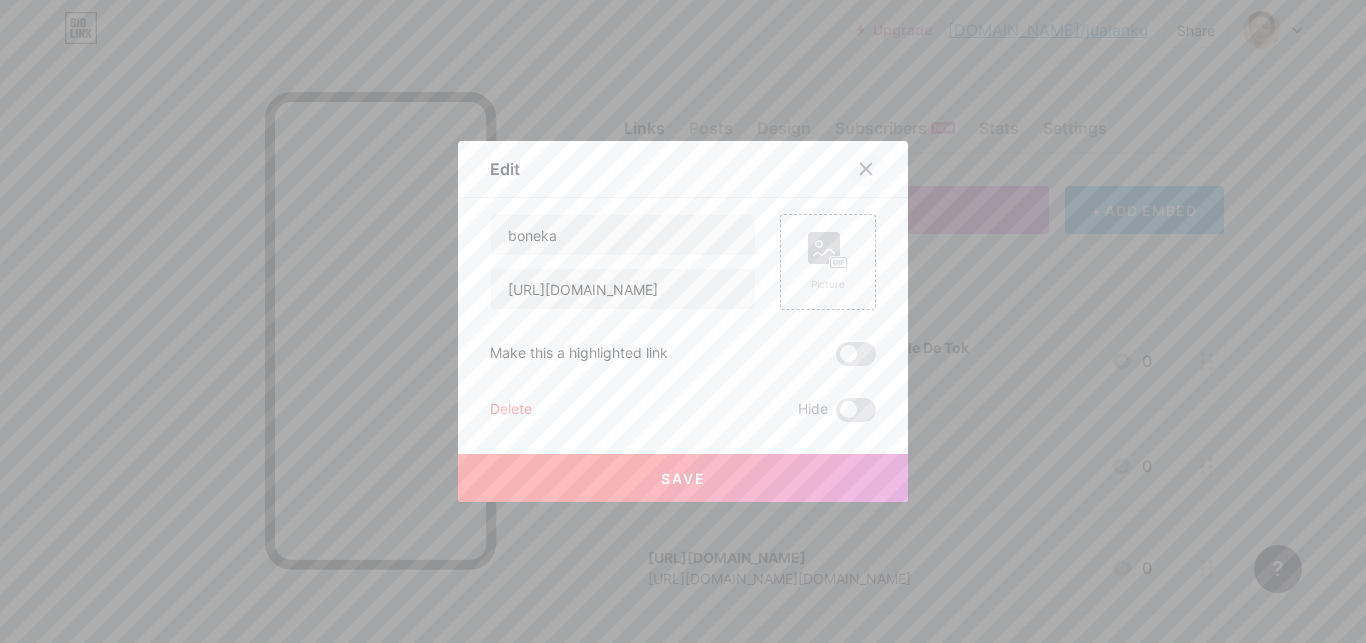 click 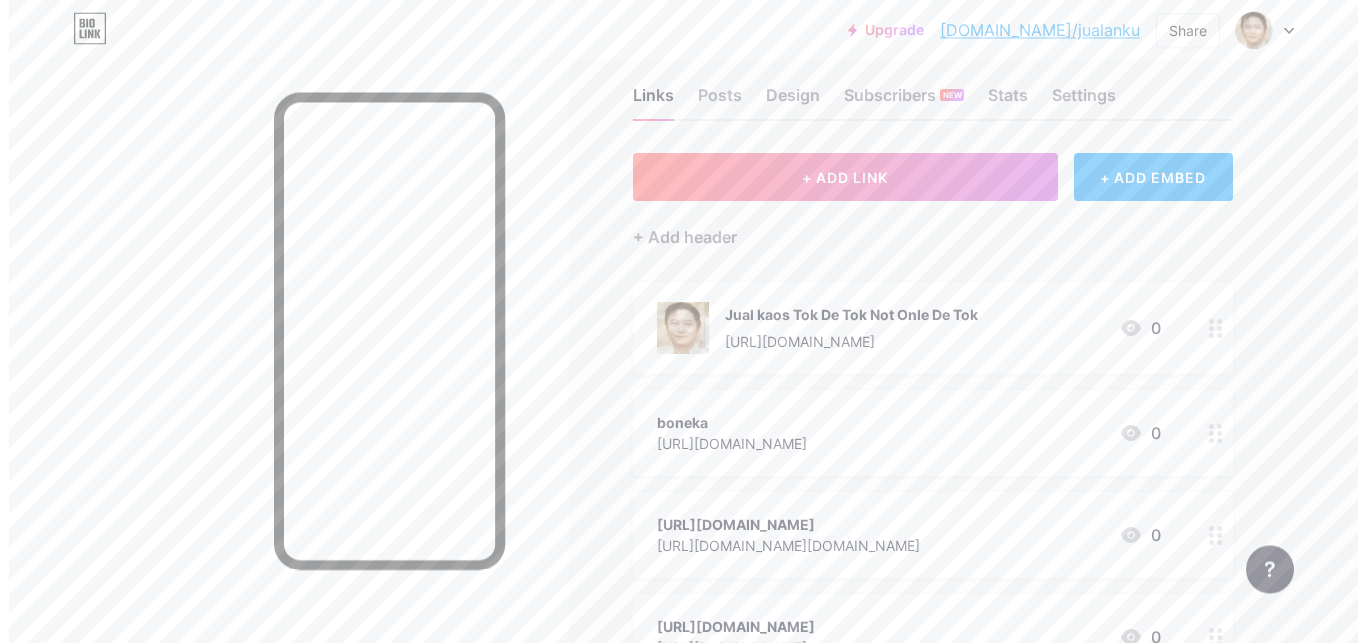 scroll, scrollTop: 0, scrollLeft: 0, axis: both 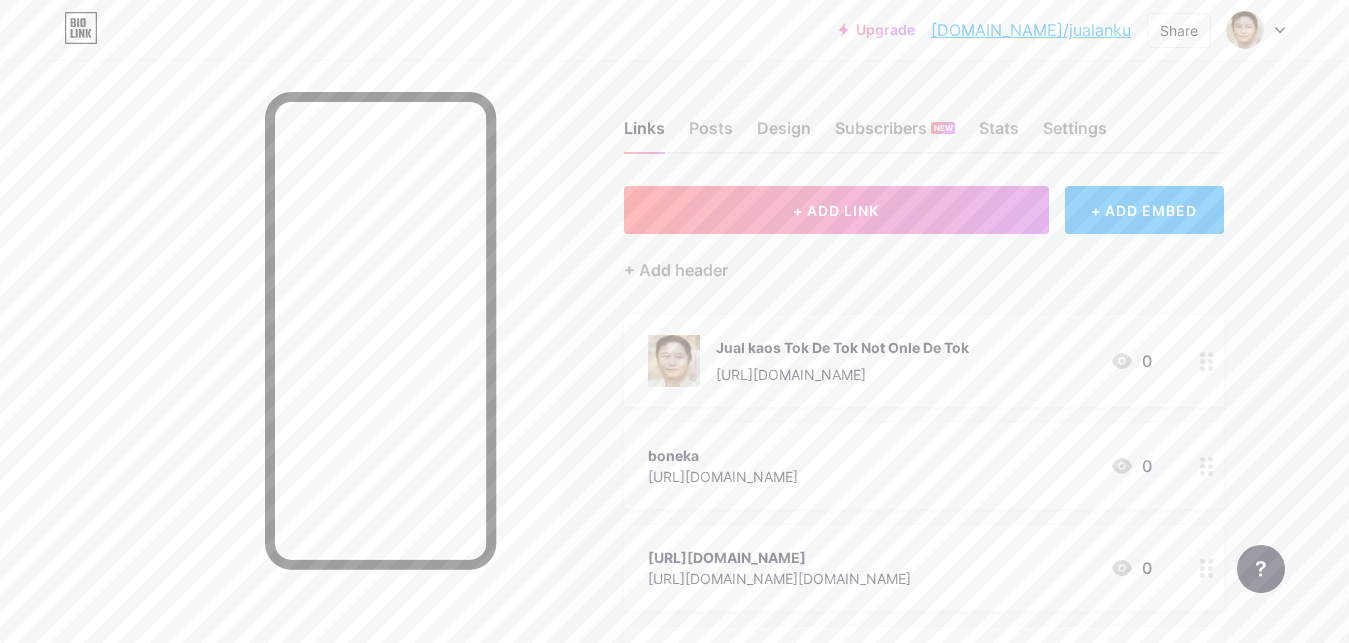 click on "+ ADD EMBED" at bounding box center [1144, 210] 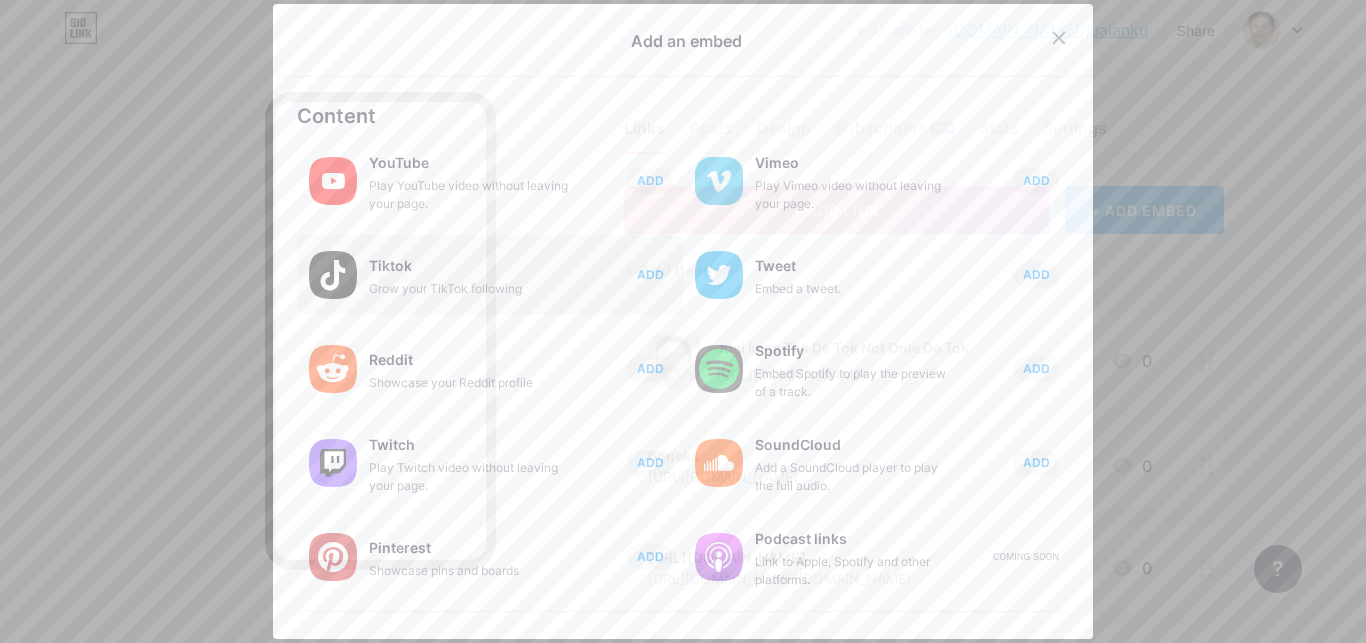 click on "ADD" at bounding box center (650, 274) 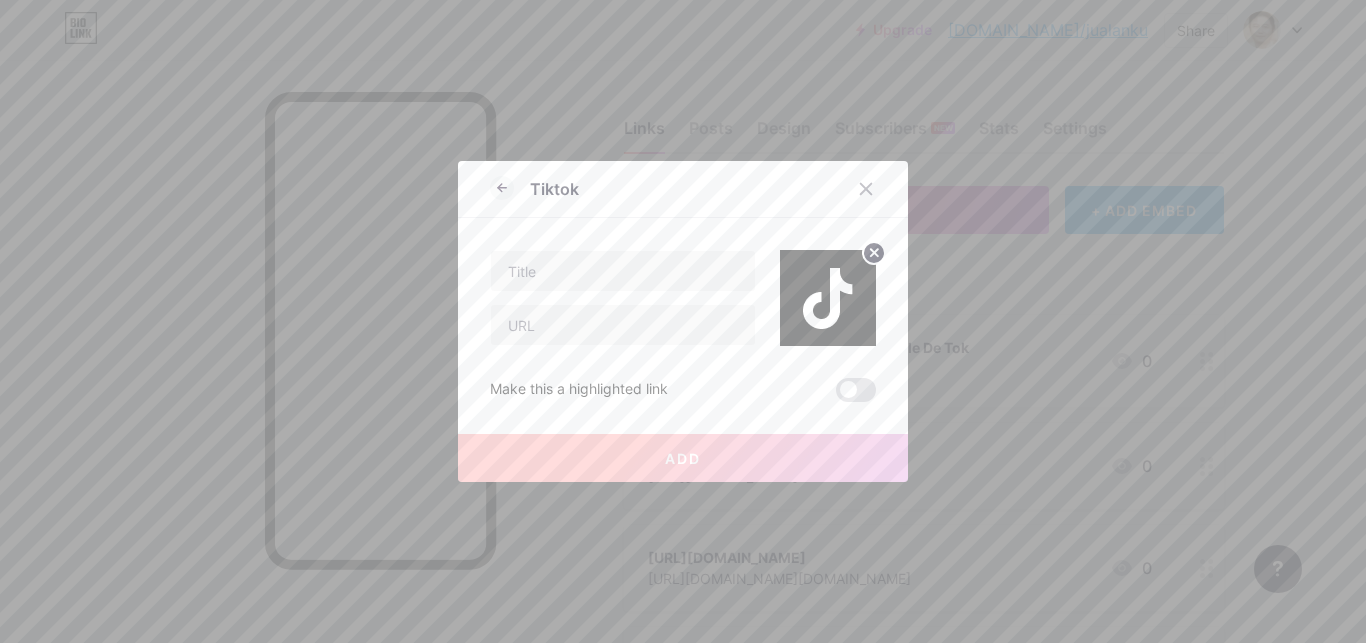 click on "Tiktok" at bounding box center [683, 194] 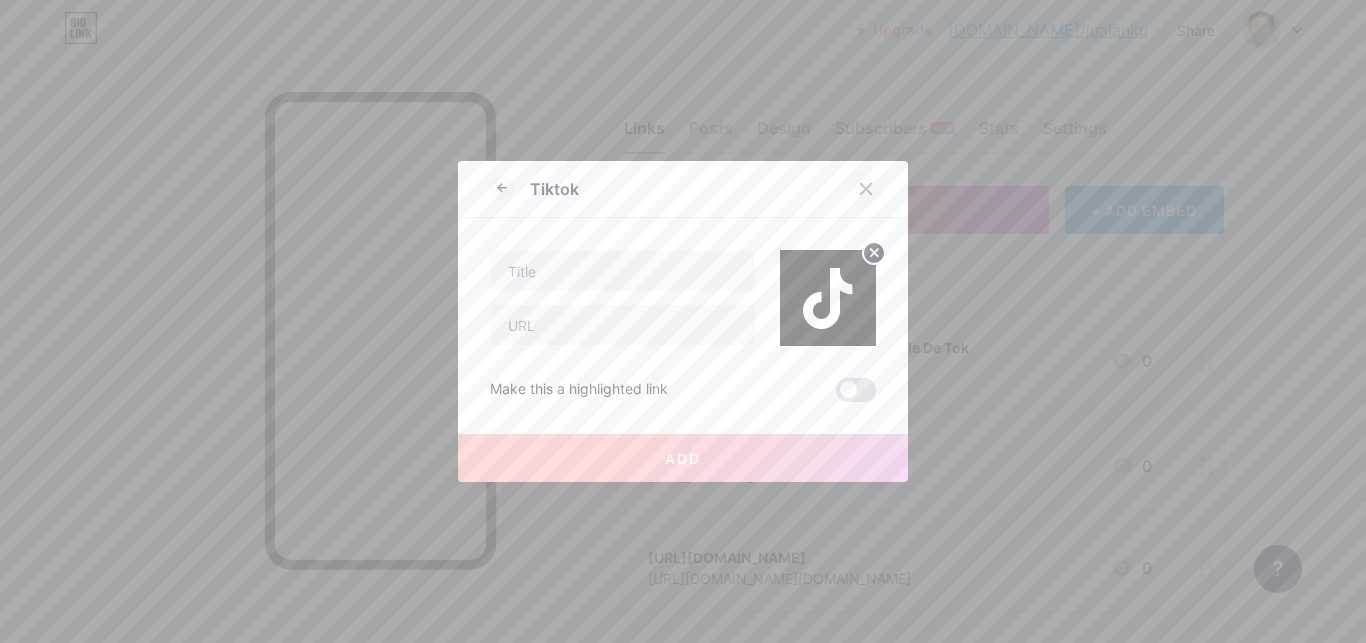 click at bounding box center [866, 189] 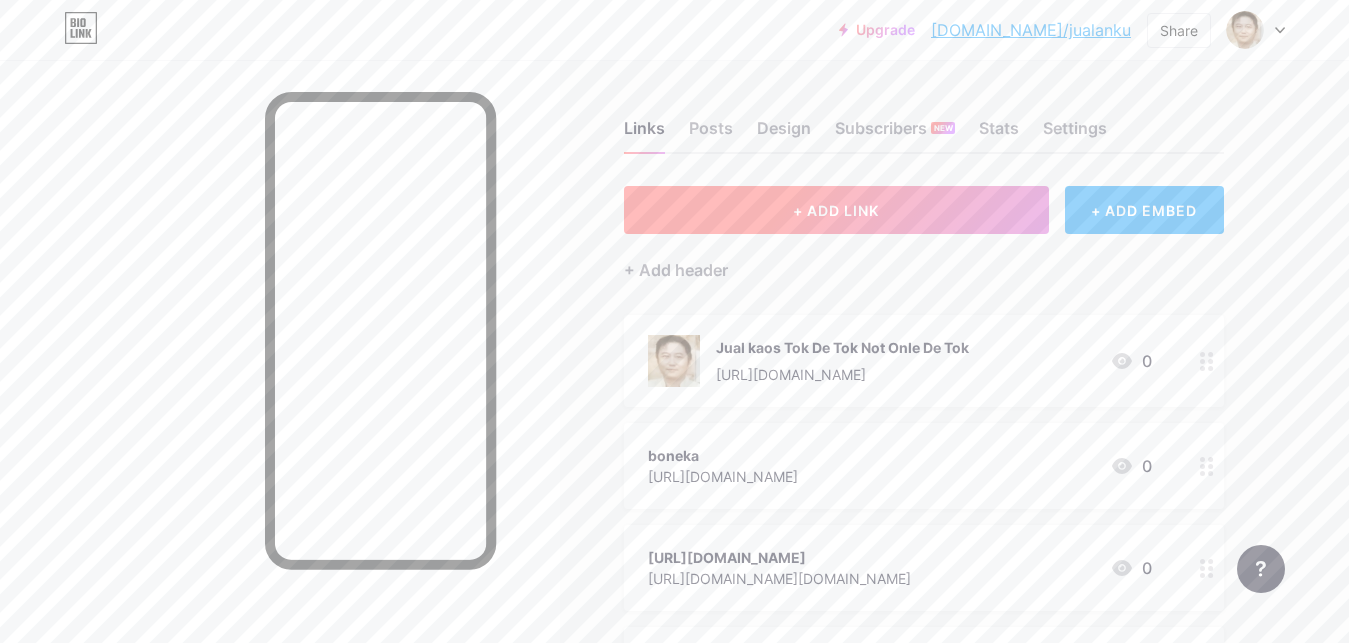 click on "+ ADD LINK" at bounding box center [836, 210] 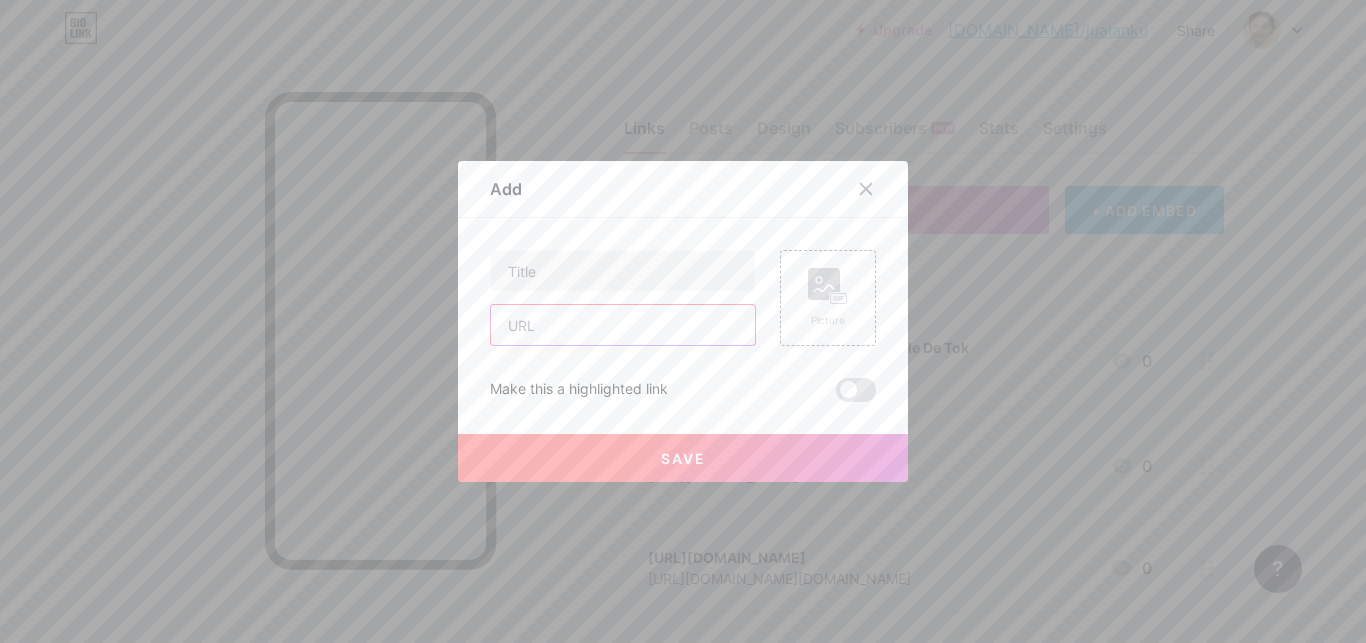 click at bounding box center (623, 325) 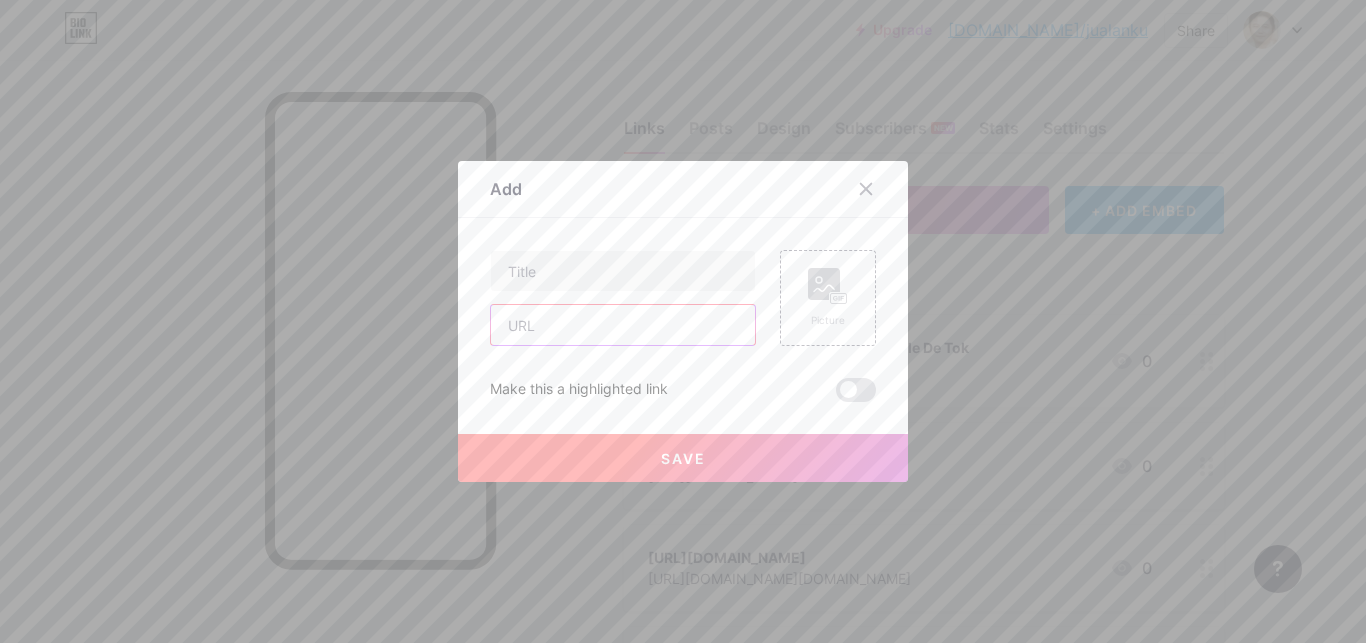 paste on "[URL][DOMAIN_NAME]" 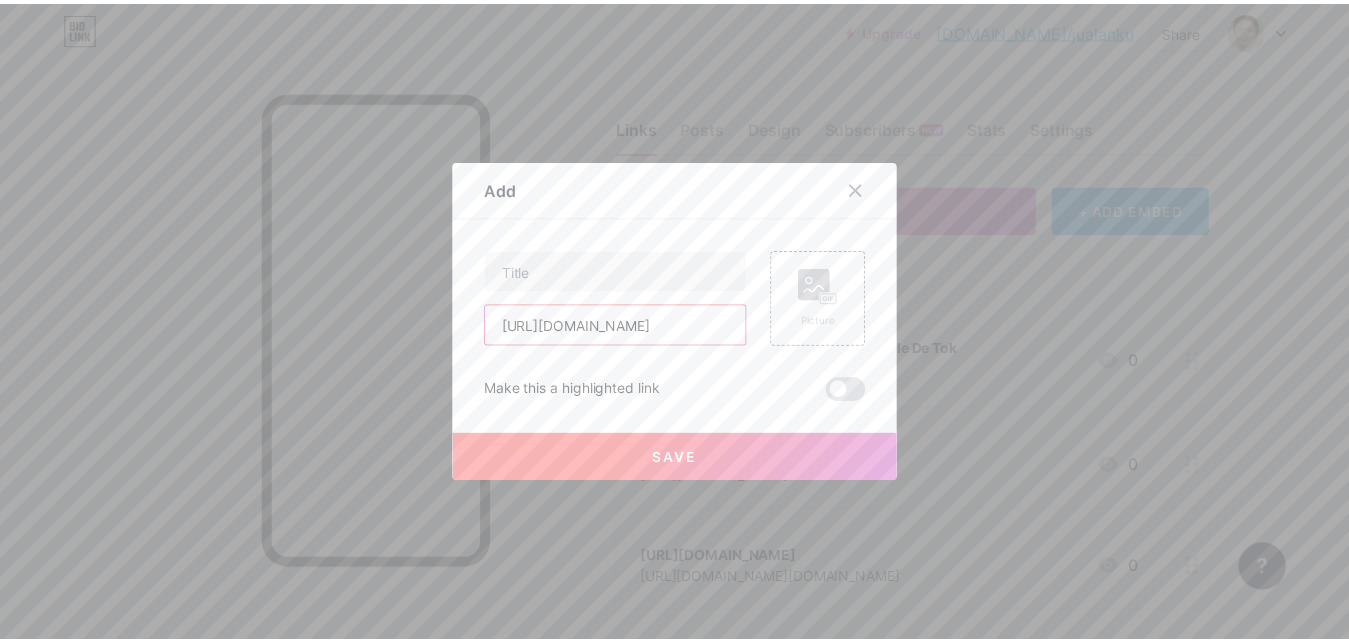 scroll, scrollTop: 0, scrollLeft: 16, axis: horizontal 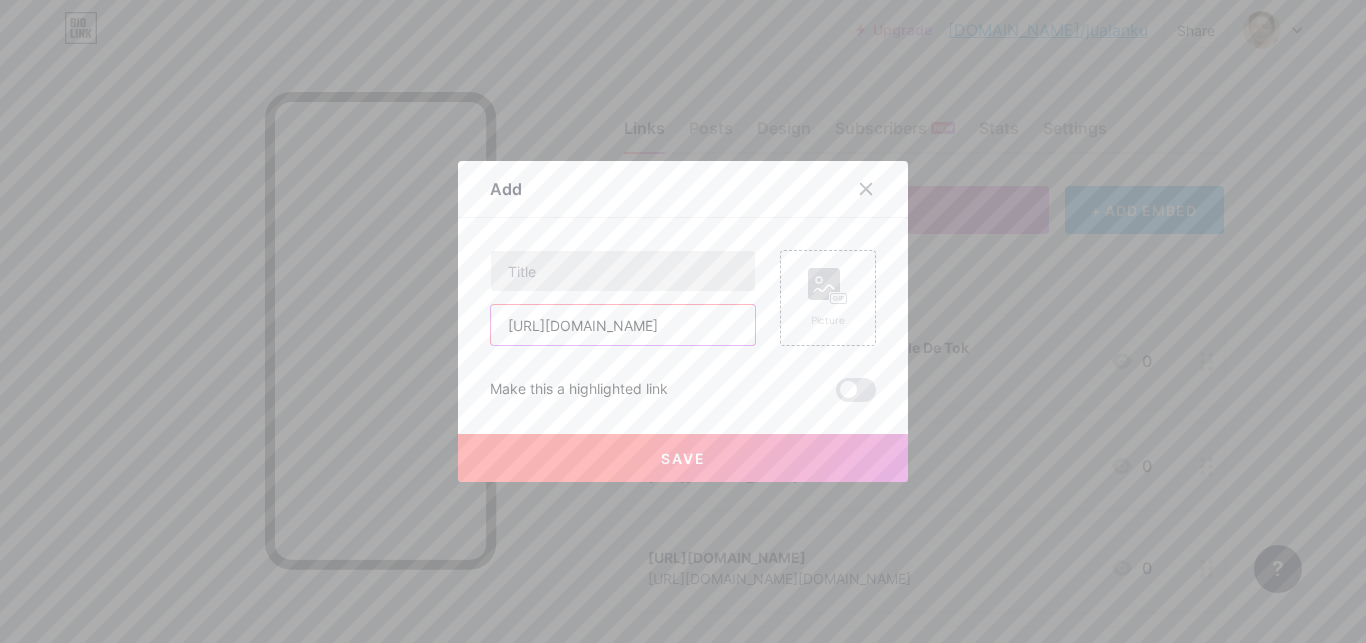 type on "[URL][DOMAIN_NAME]" 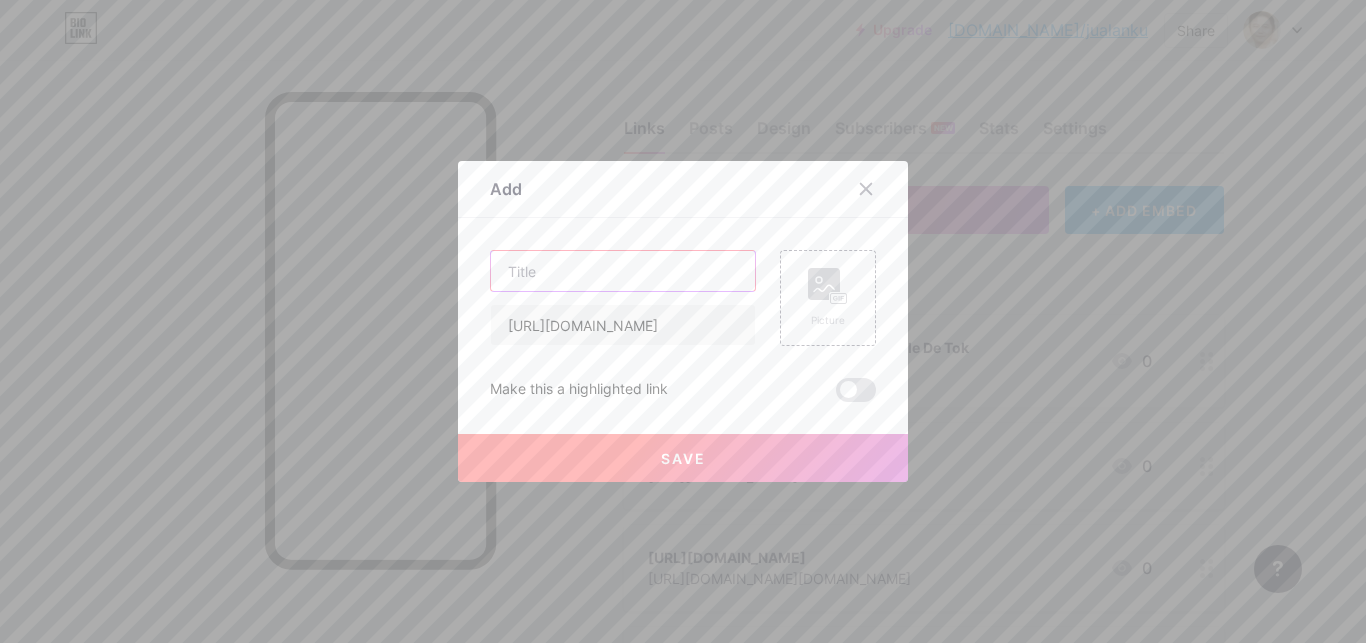 click at bounding box center [623, 271] 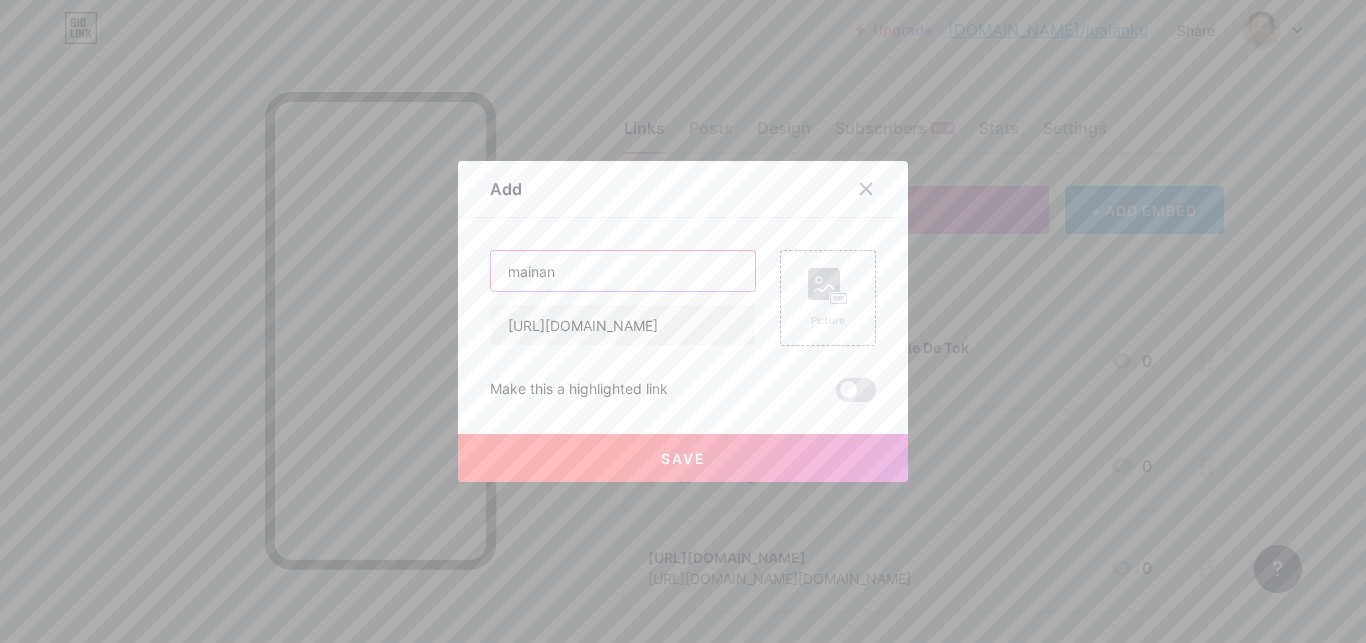 type on "mainan" 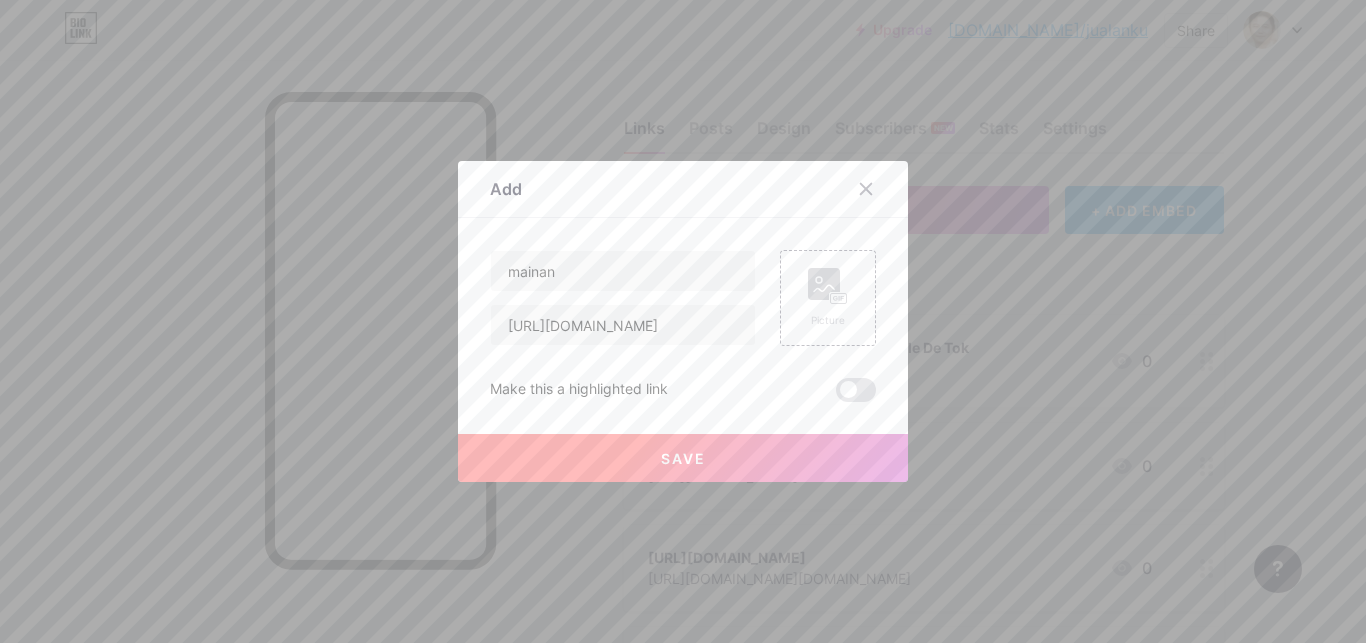 click on "Make this a highlighted link" at bounding box center [579, 390] 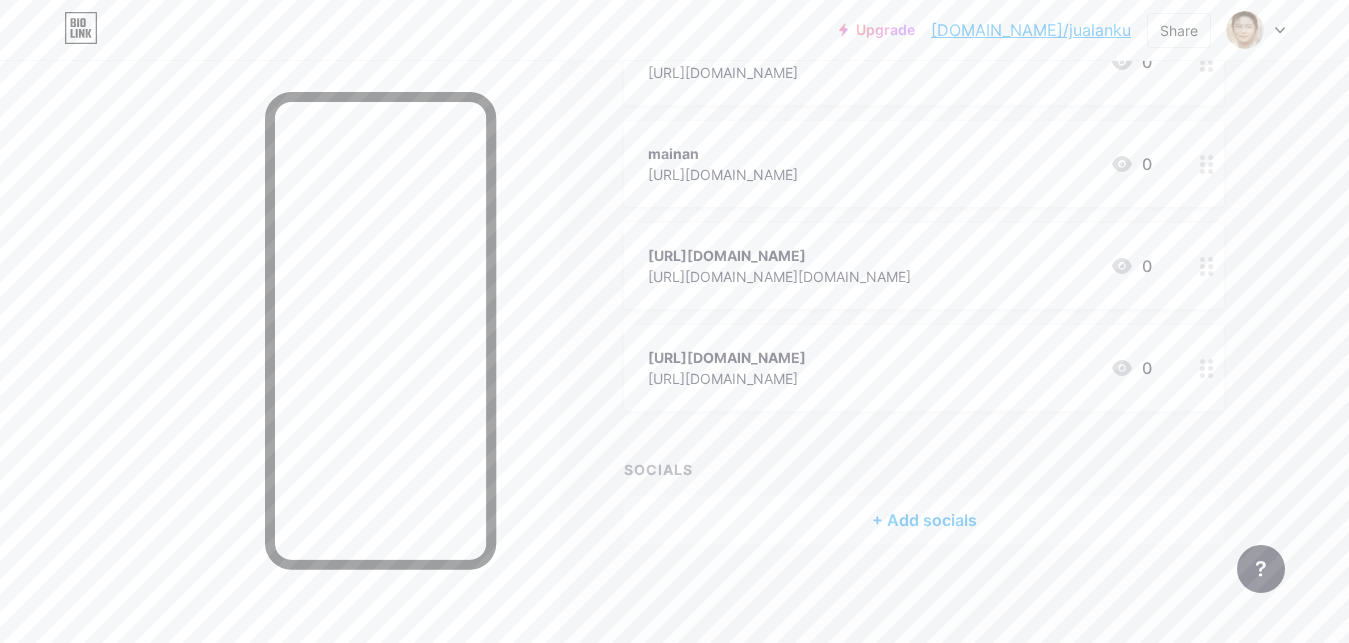 scroll, scrollTop: 0, scrollLeft: 0, axis: both 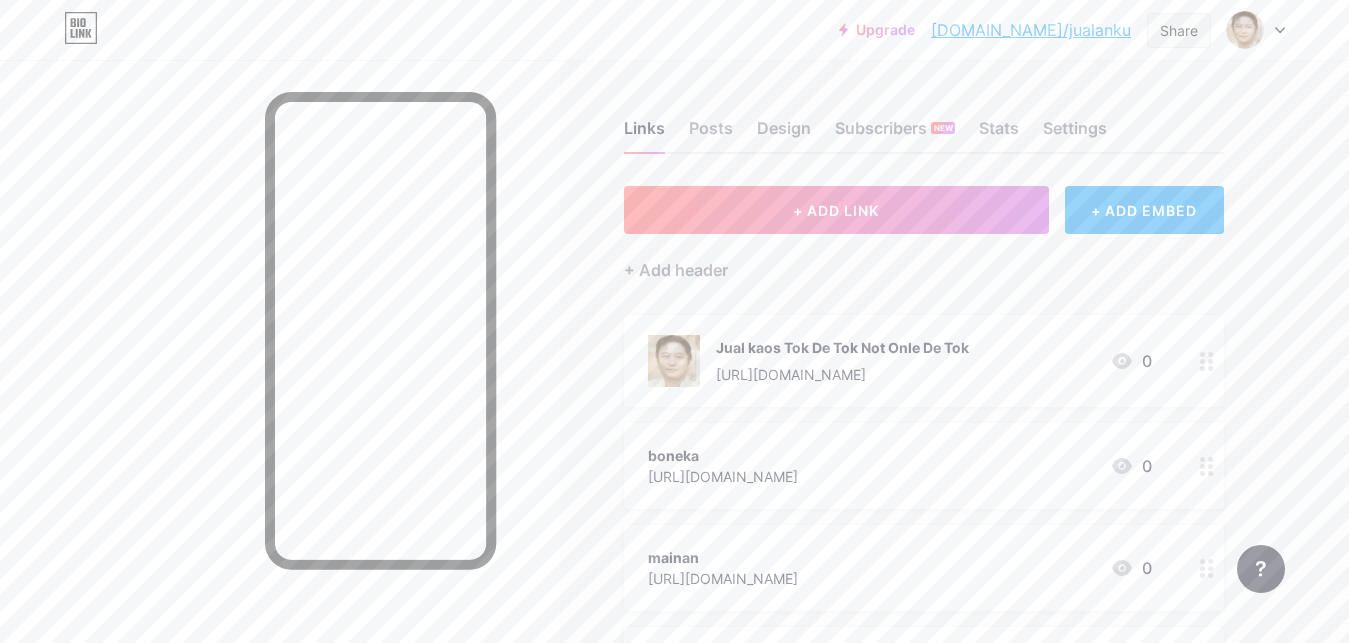click on "Share" at bounding box center [1179, 30] 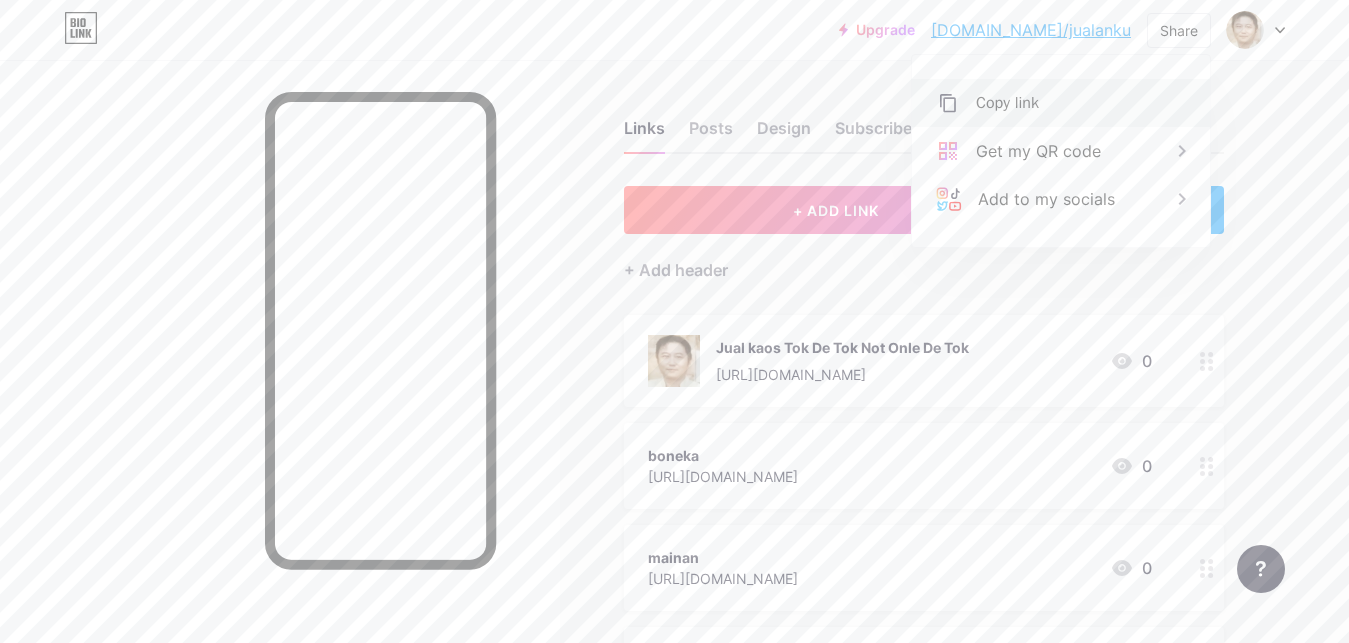 click on "Copy link" at bounding box center [1061, 103] 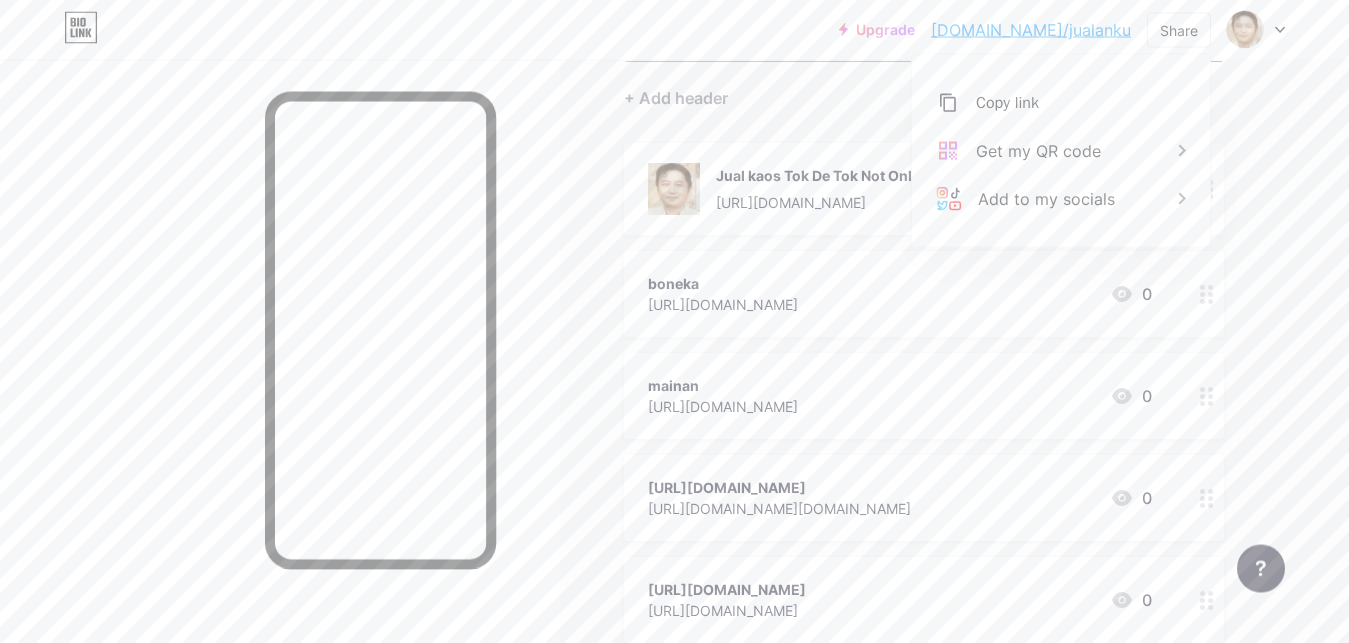 scroll, scrollTop: 204, scrollLeft: 0, axis: vertical 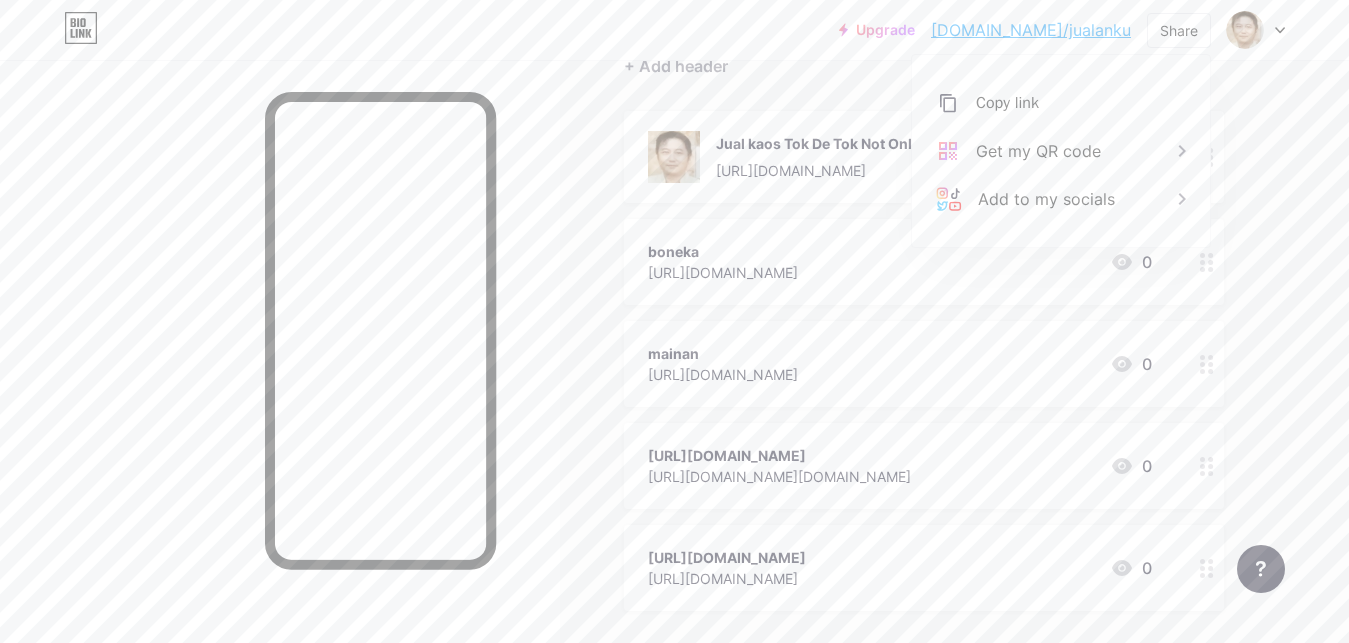 click on "mainan
[URL][DOMAIN_NAME]
0" at bounding box center (900, 364) 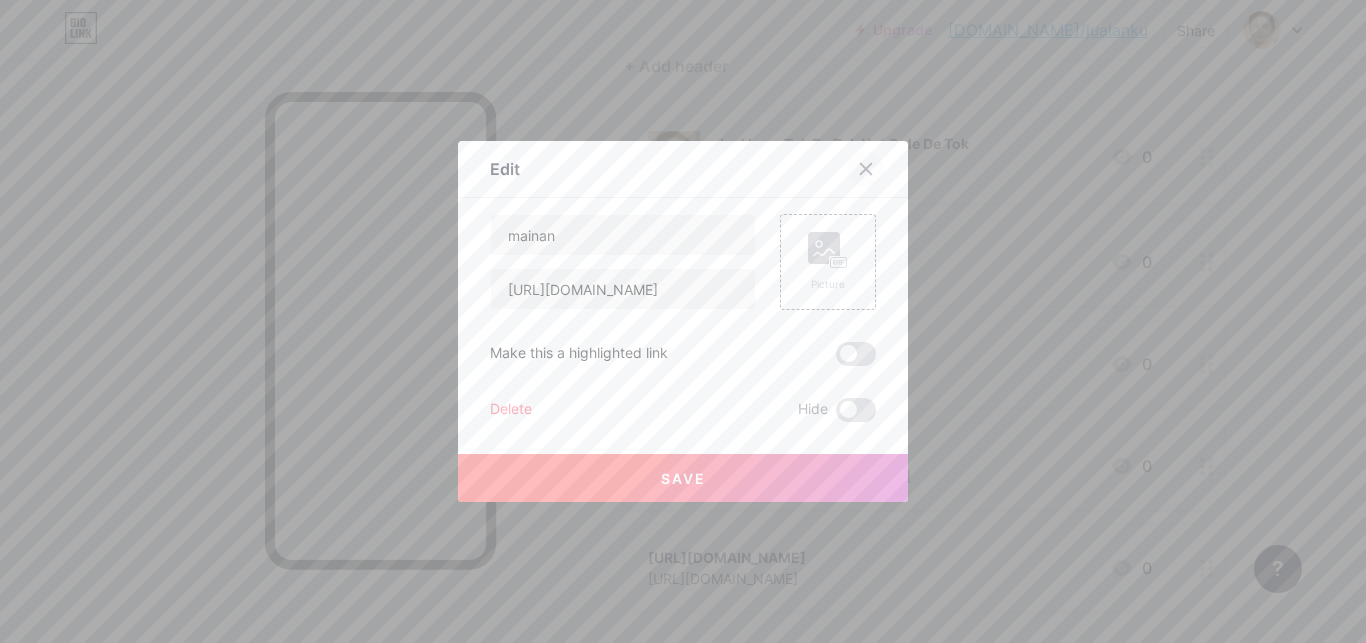 click 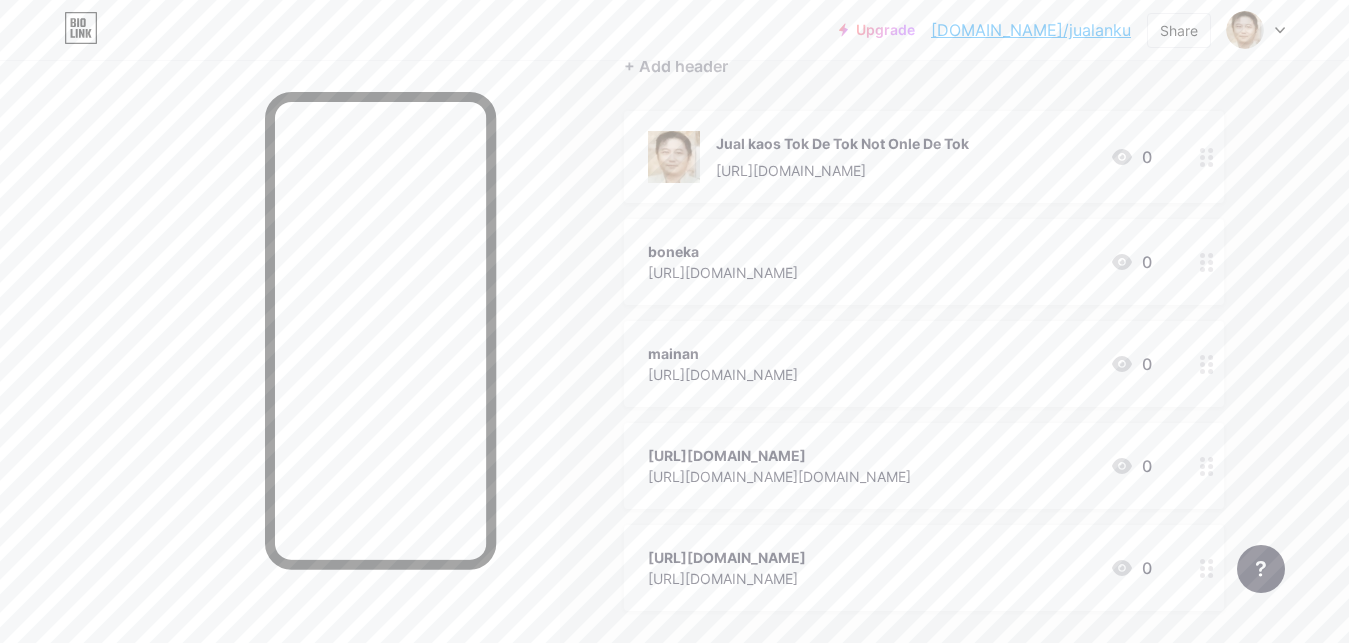 drag, startPoint x: 931, startPoint y: 371, endPoint x: 639, endPoint y: 367, distance: 292.0274 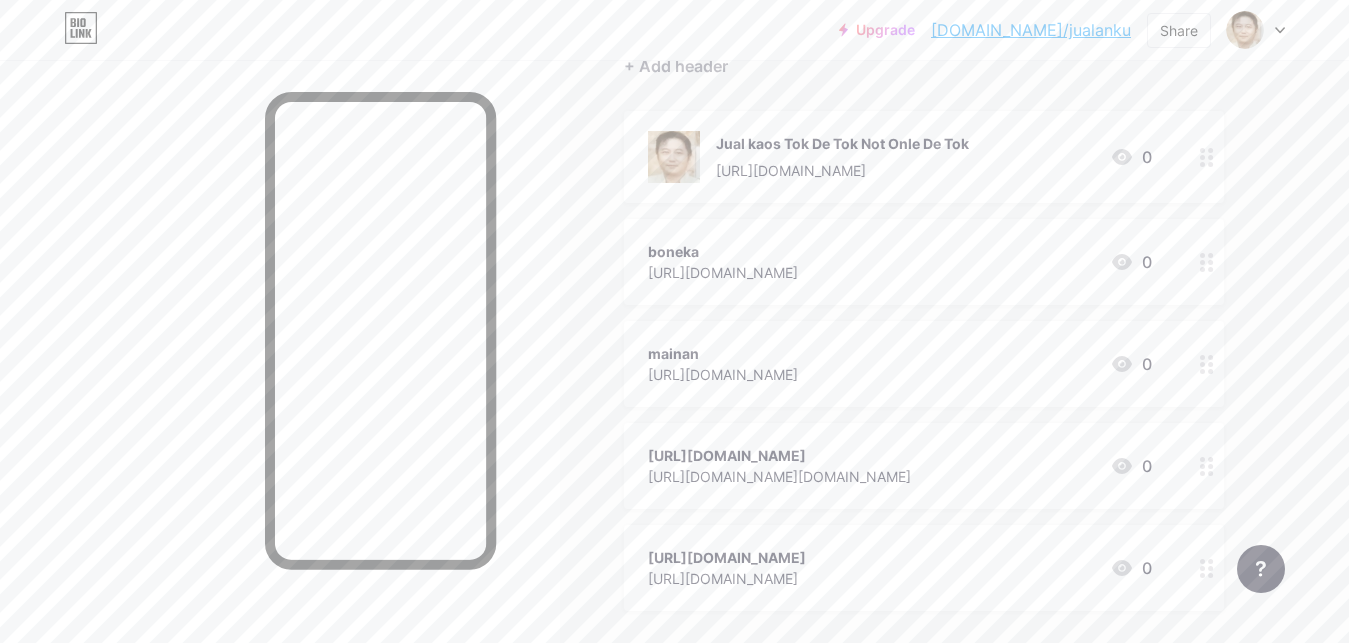 click on "mainan
[URL][DOMAIN_NAME]
0" at bounding box center (924, 364) 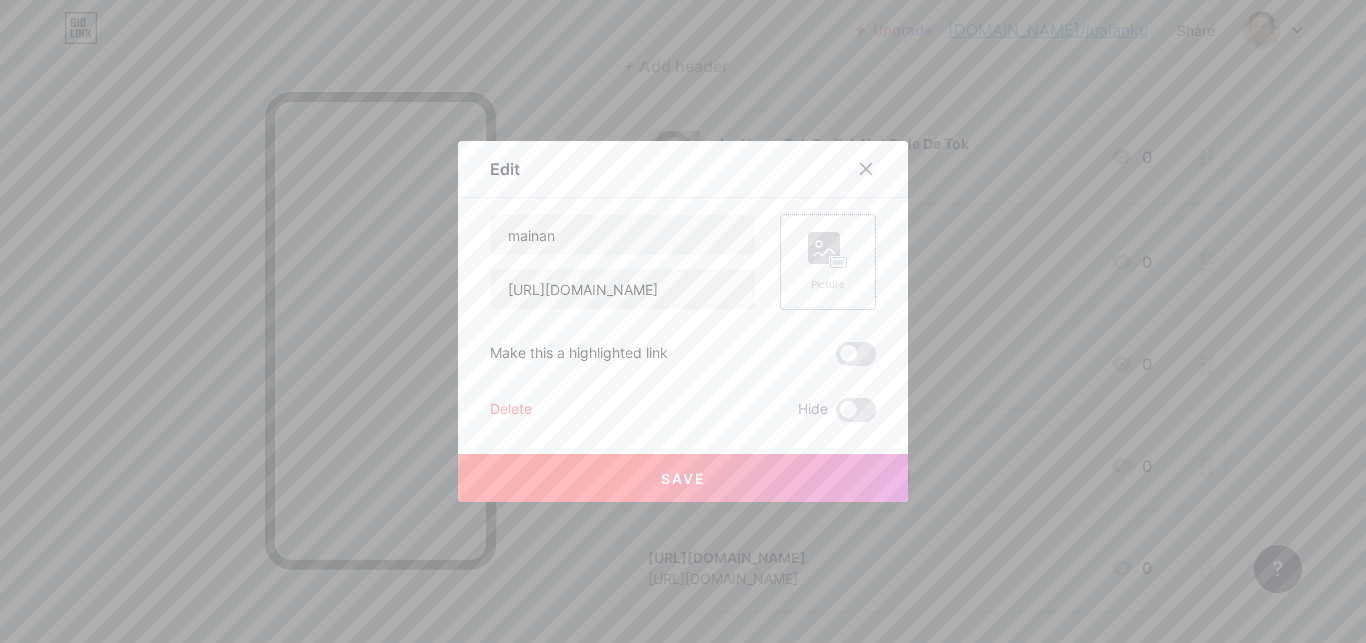 copy on "[URL][DOMAIN_NAME]" 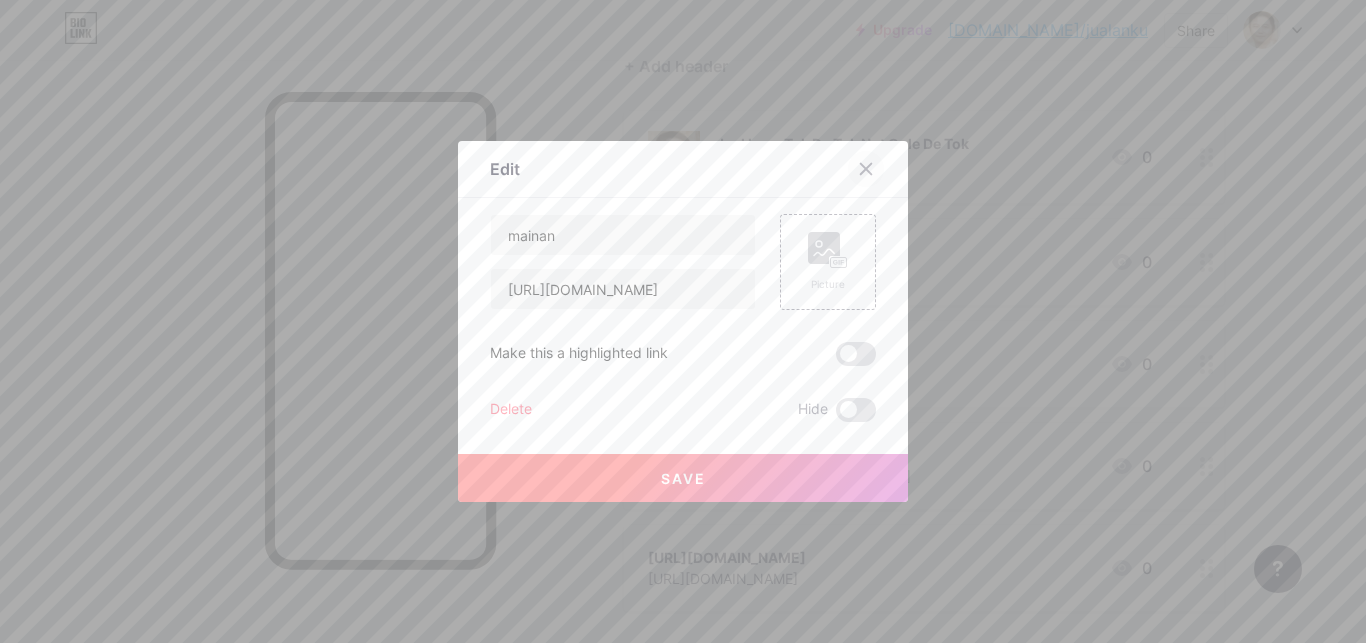 click 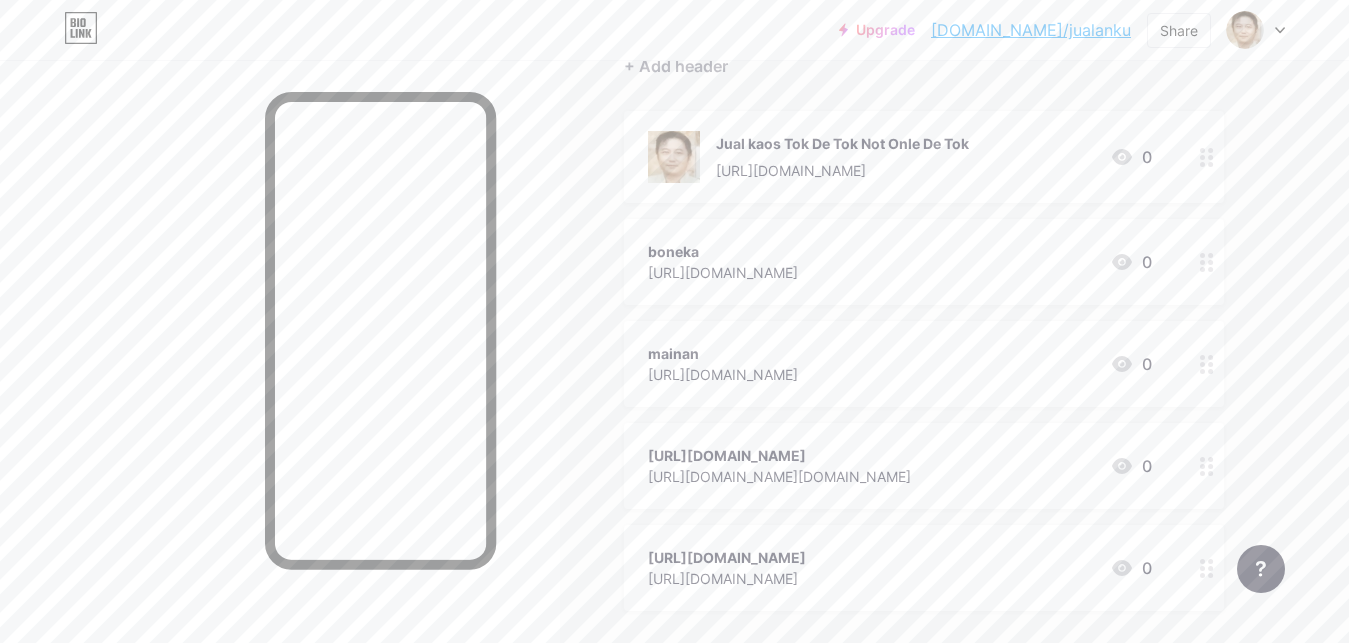 copy on "[URL][DOMAIN_NAME]" 